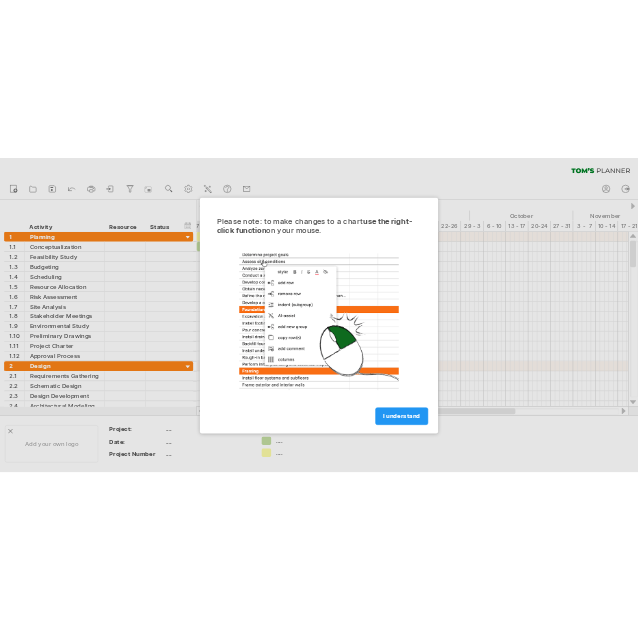 scroll, scrollTop: 0, scrollLeft: 0, axis: both 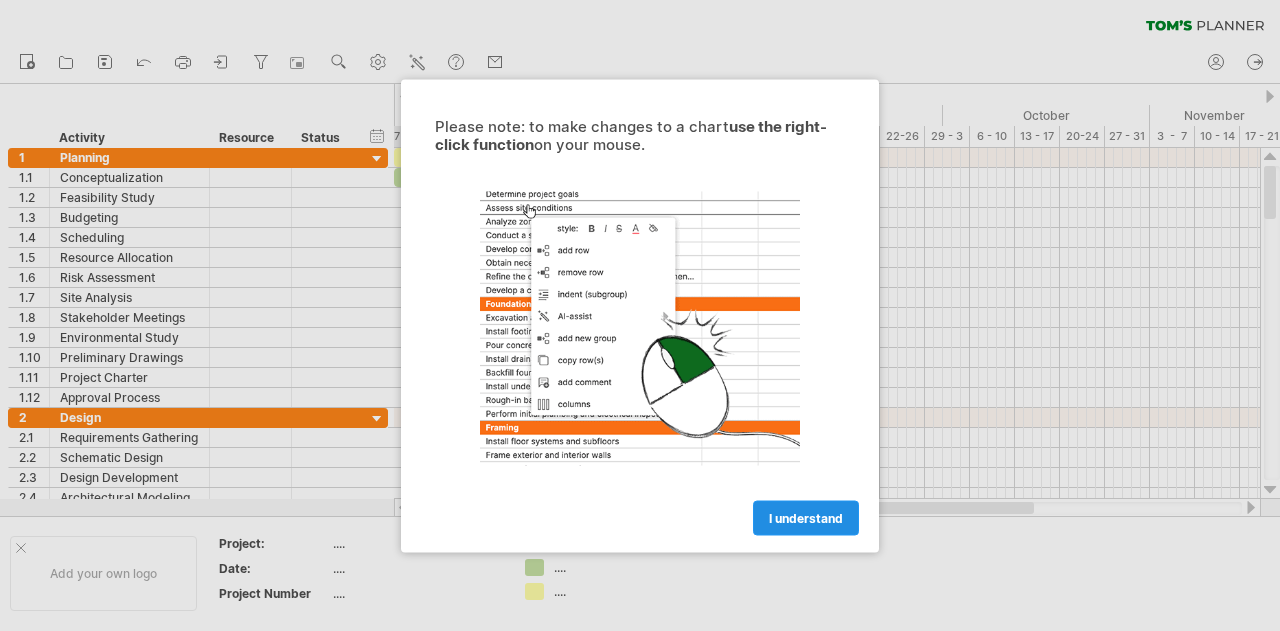 click on "I understand" at bounding box center [806, 517] 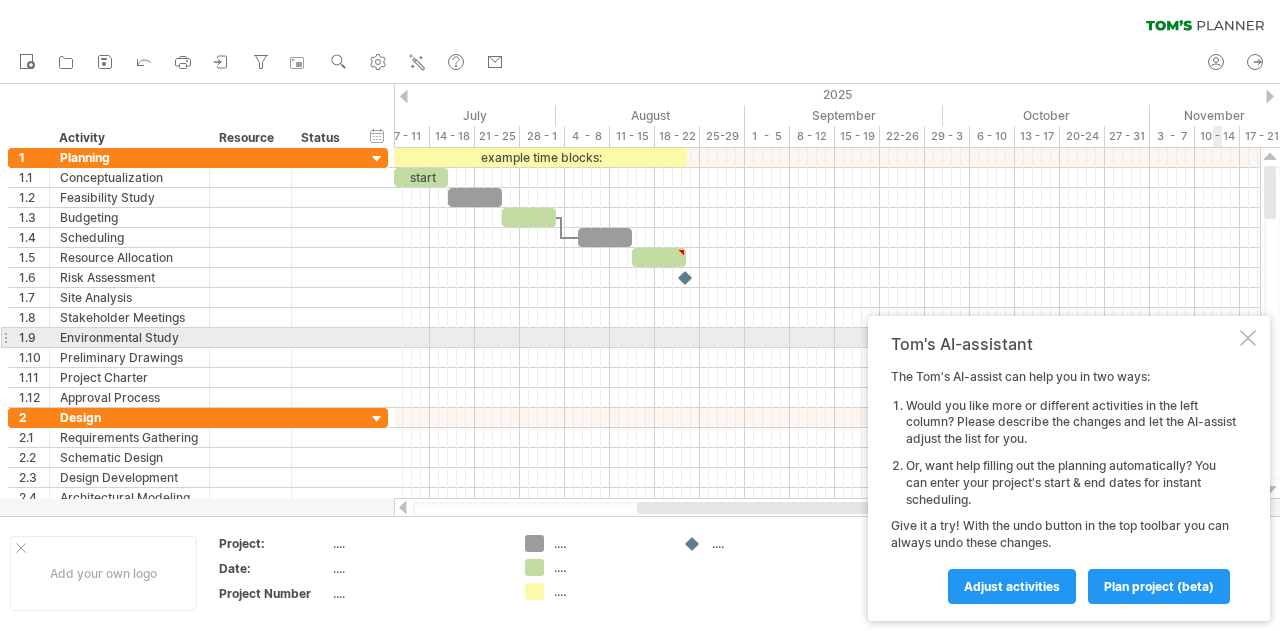 click on "Tom's AI-assistant The Tom's AI-assist can help you in two ways: Would you like more or different activities in the left column? Please describe the changes and let the AI-assist adjust the list for you. Or, want help filling out the planning automatically? You can enter your project's start & end dates for instant scheduling. Give it a try! With the undo button in the top toolbar you can always undo these changes. Adjust activities    plan project (beta)" at bounding box center (1069, 468) 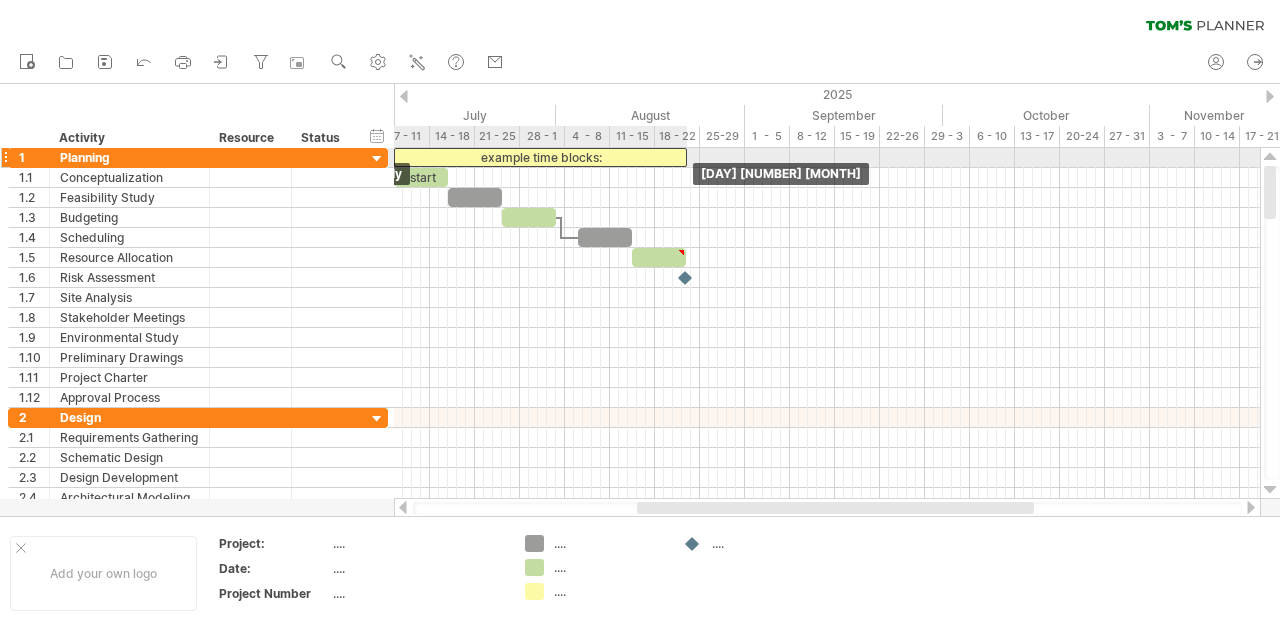 click on "example time blocks:" at bounding box center (540, 157) 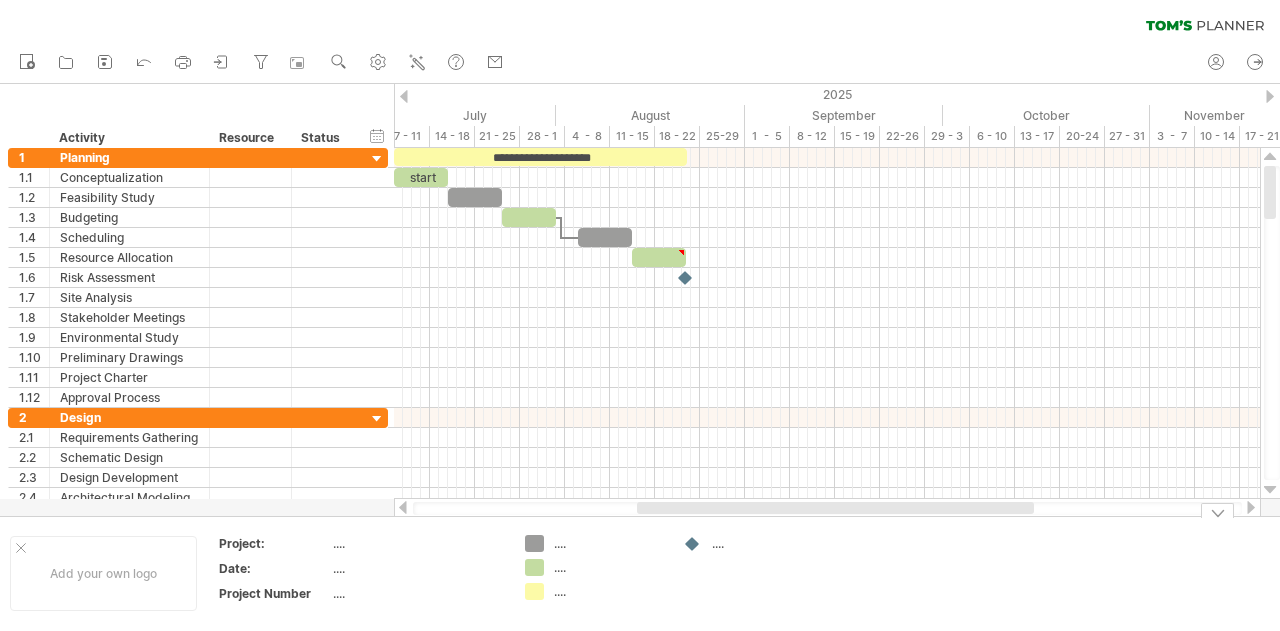 click on "...." at bounding box center [594, 591] 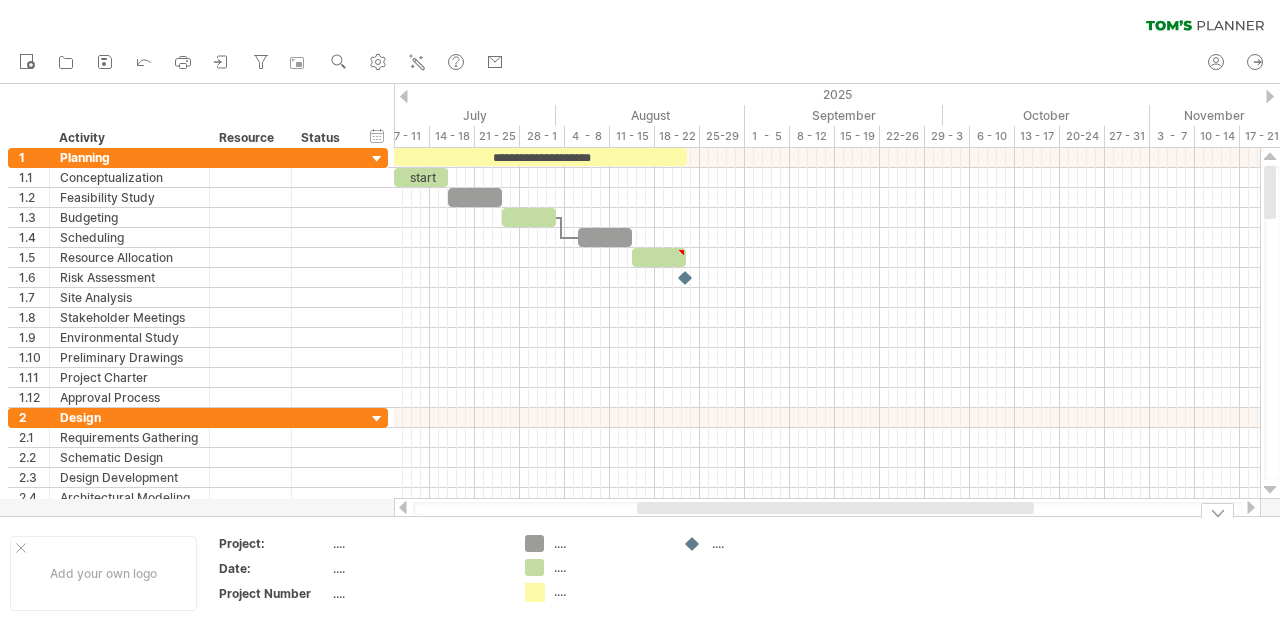 click on "Trying to reach plan.tomsplanner.com
Connected again...
0%
clear filter
new 1" at bounding box center (640, 315) 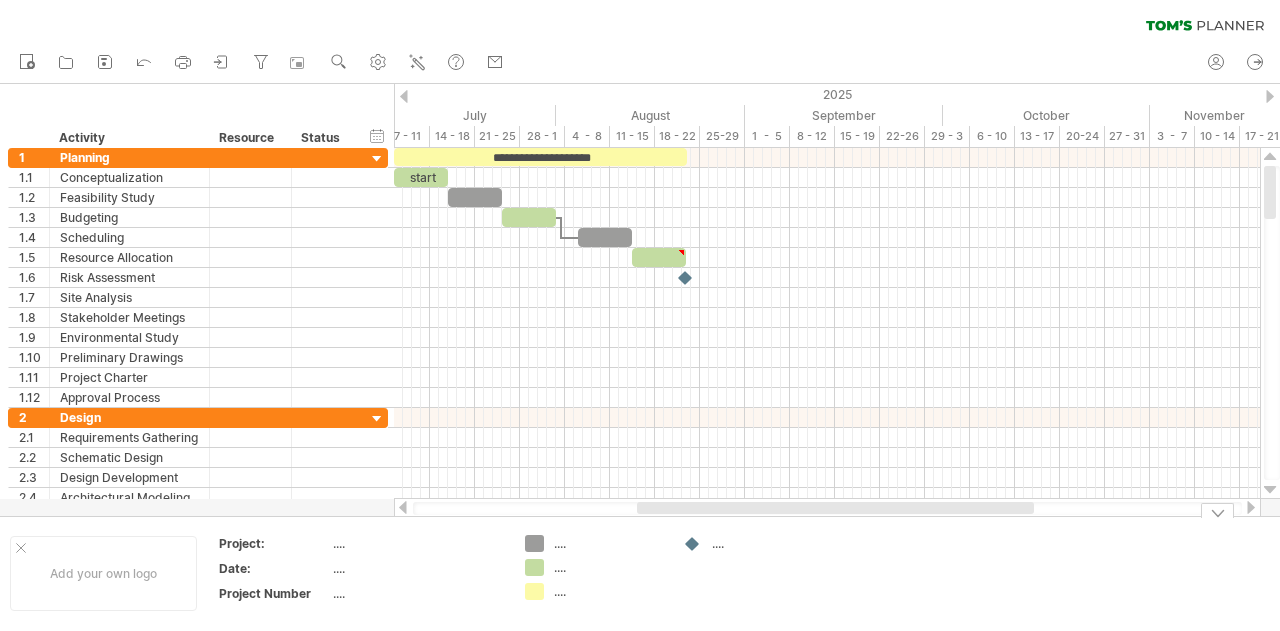 click on "...." at bounding box center [608, 543] 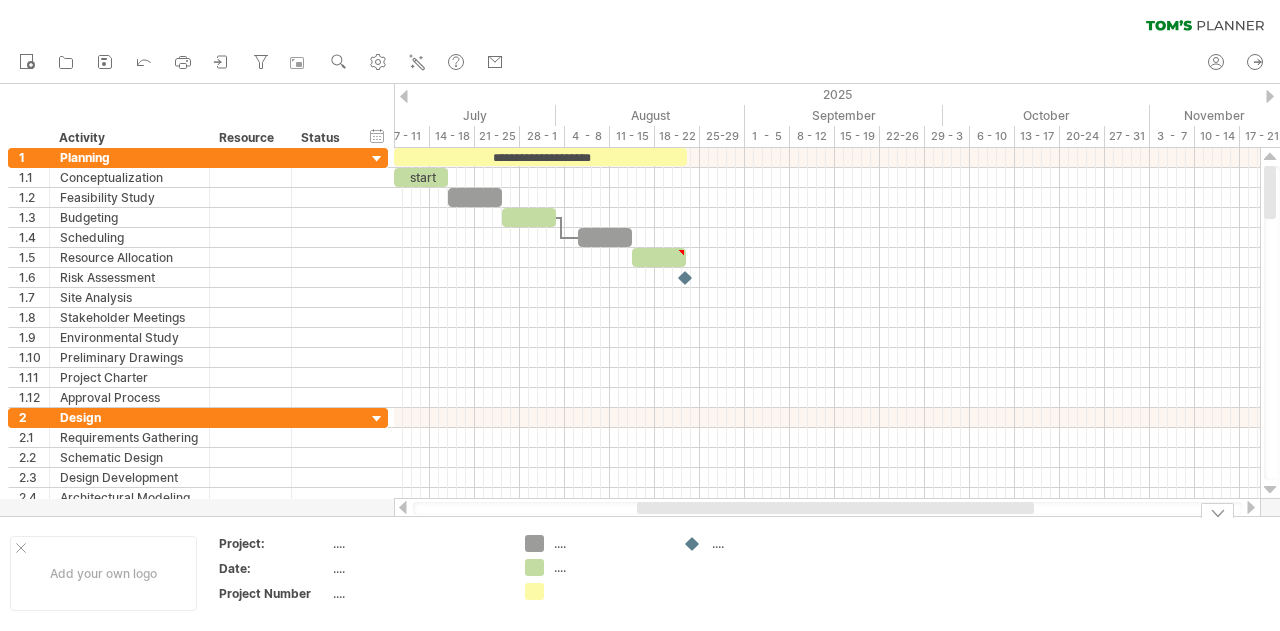 click on "...." at bounding box center [752, 573] 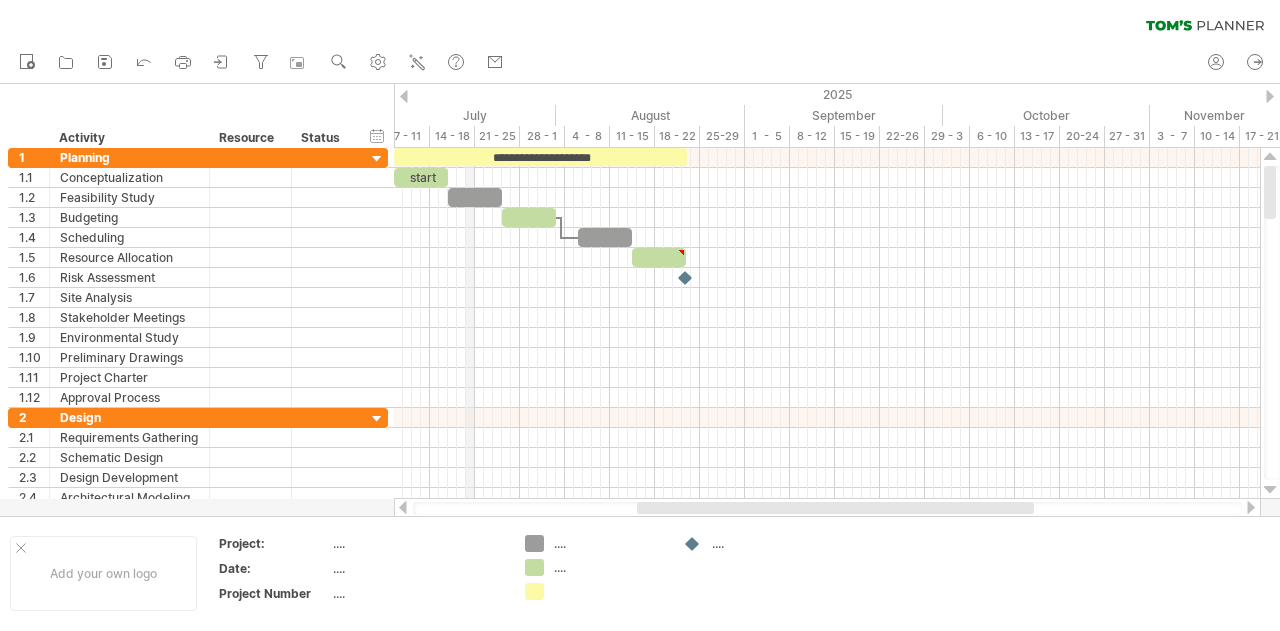click on "July" at bounding box center [452, 115] 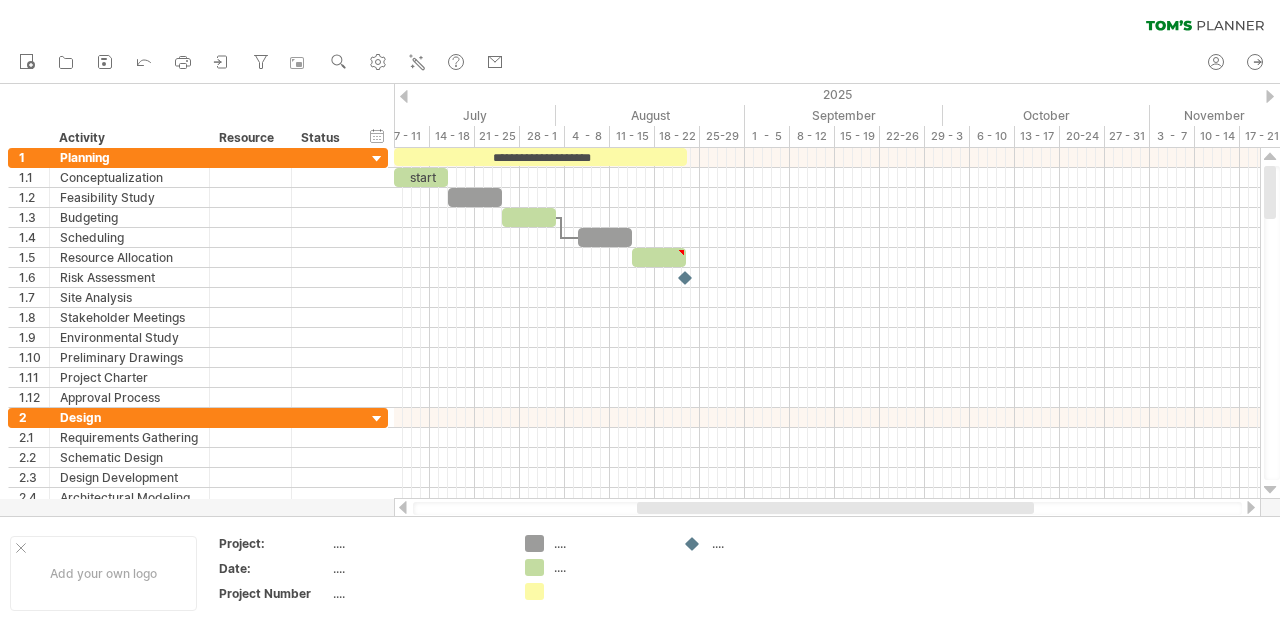 click at bounding box center [404, 96] 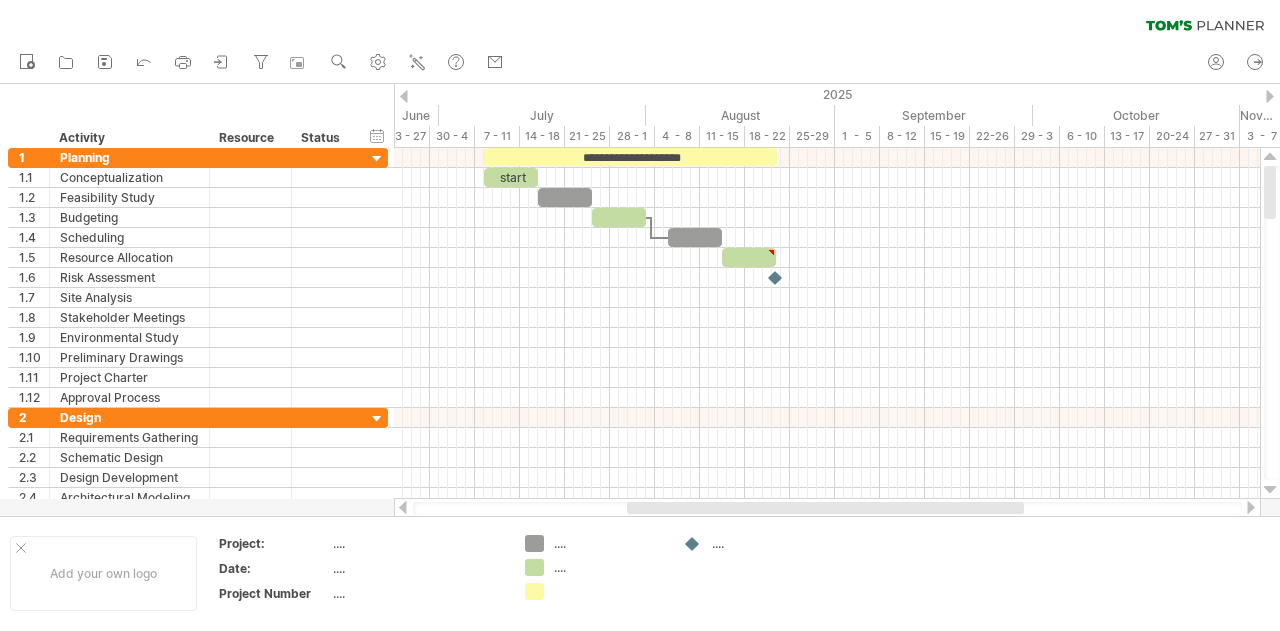 click at bounding box center (404, 96) 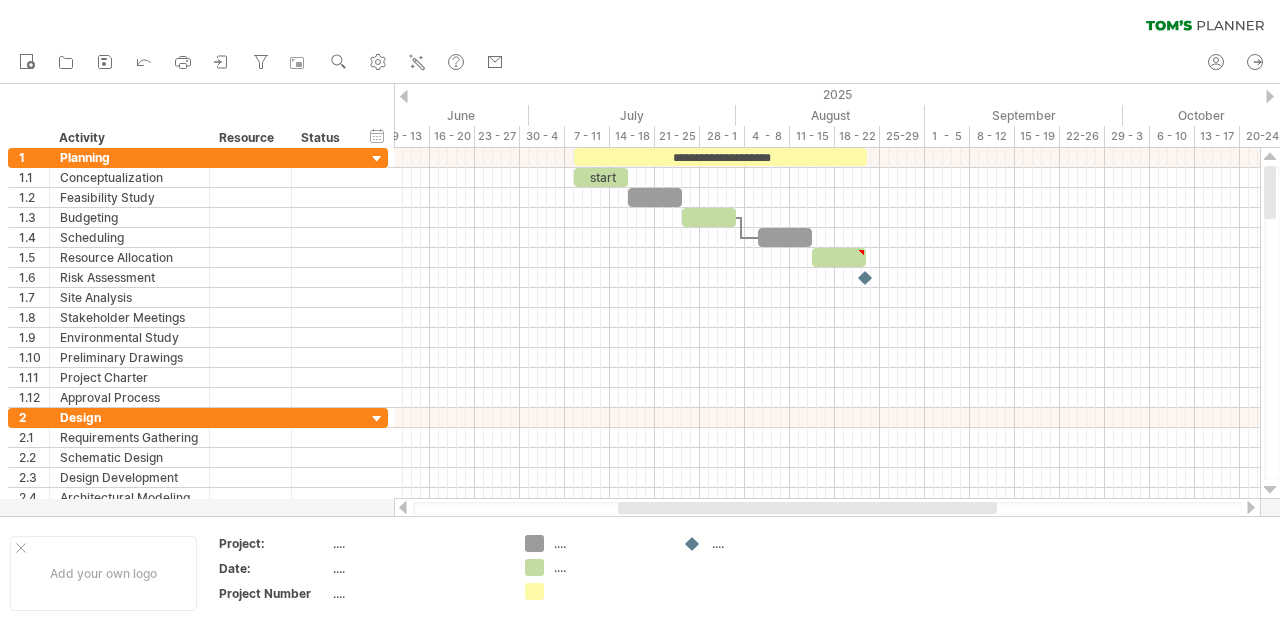 click at bounding box center (404, 96) 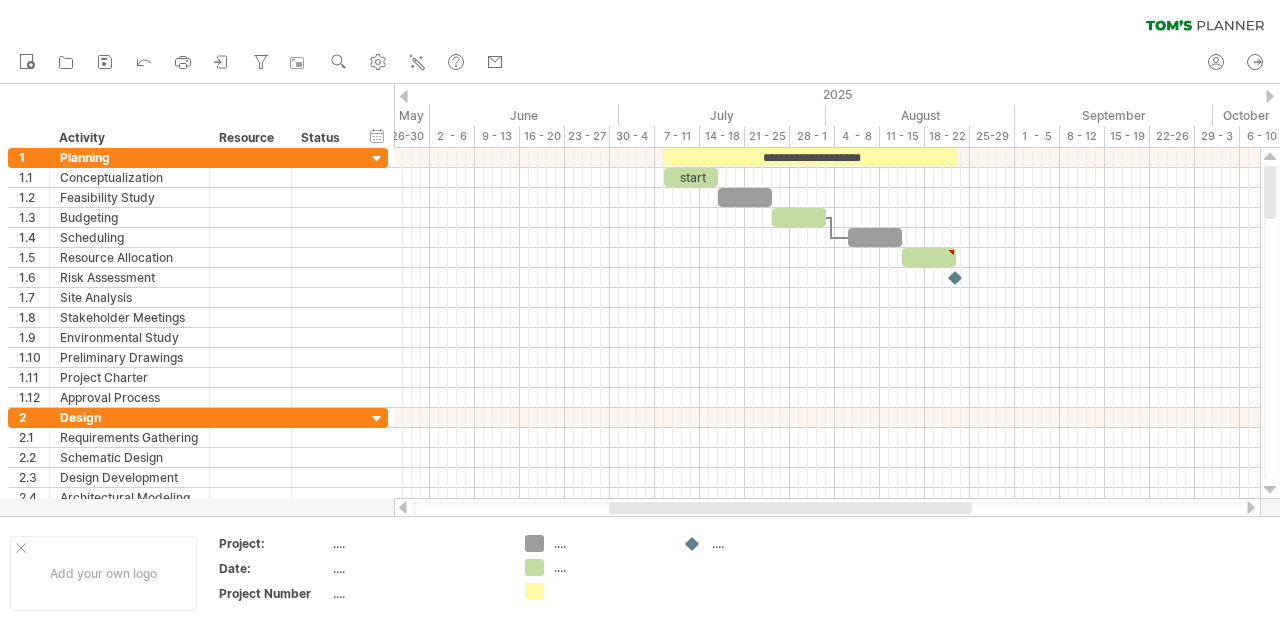 click at bounding box center [404, 96] 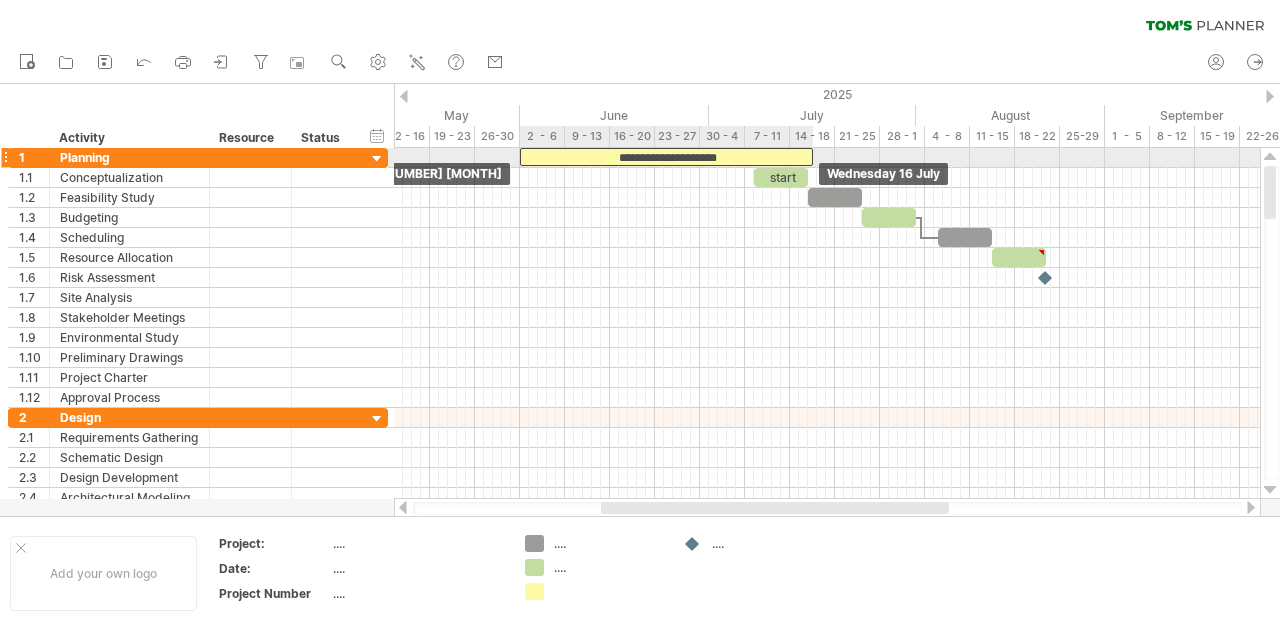 drag, startPoint x: 830, startPoint y: 158, endPoint x: 596, endPoint y: 156, distance: 234.00854 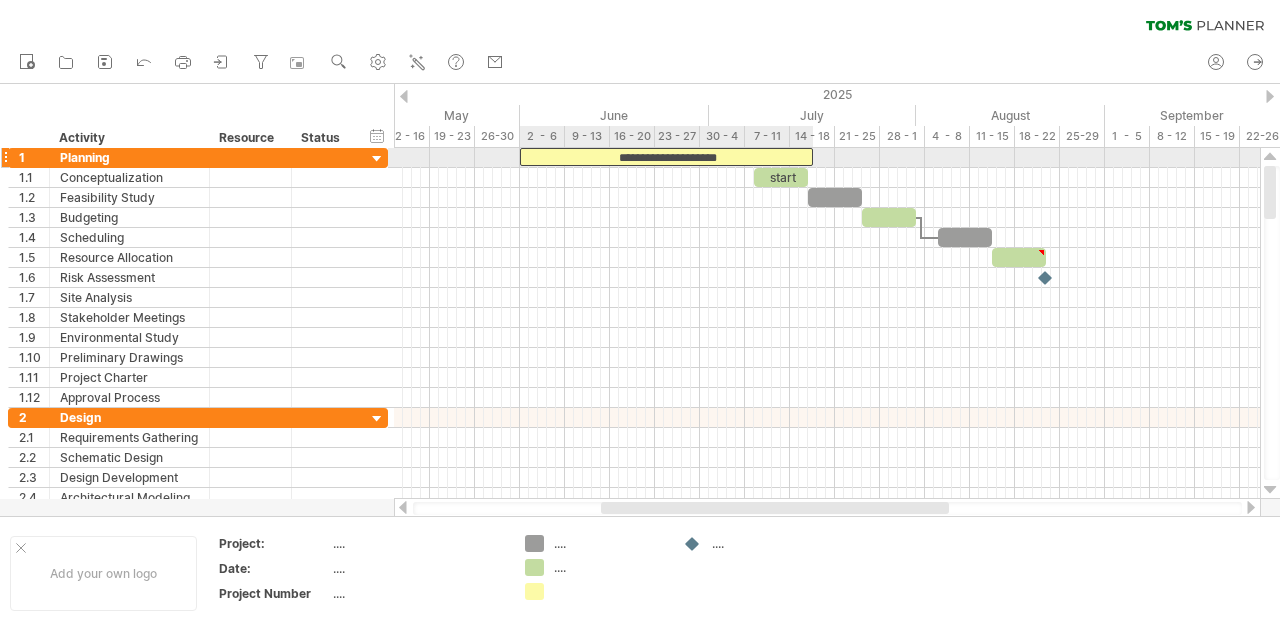 click on "**********" at bounding box center [666, 157] 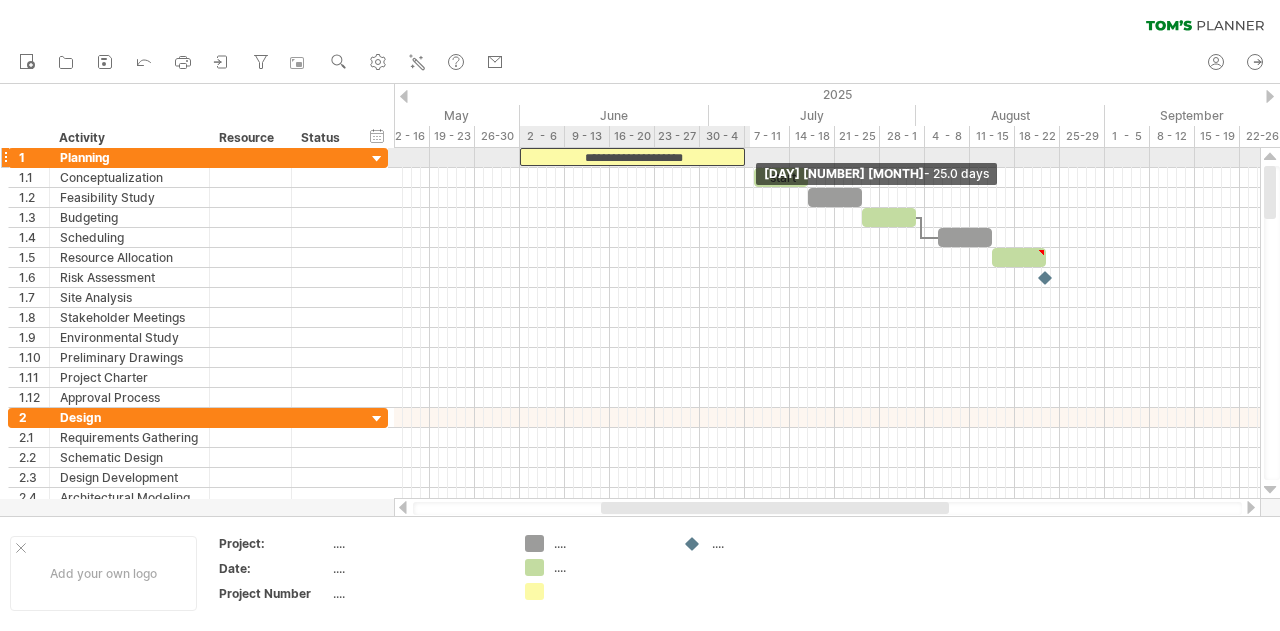 drag, startPoint x: 814, startPoint y: 157, endPoint x: 748, endPoint y: 154, distance: 66.068146 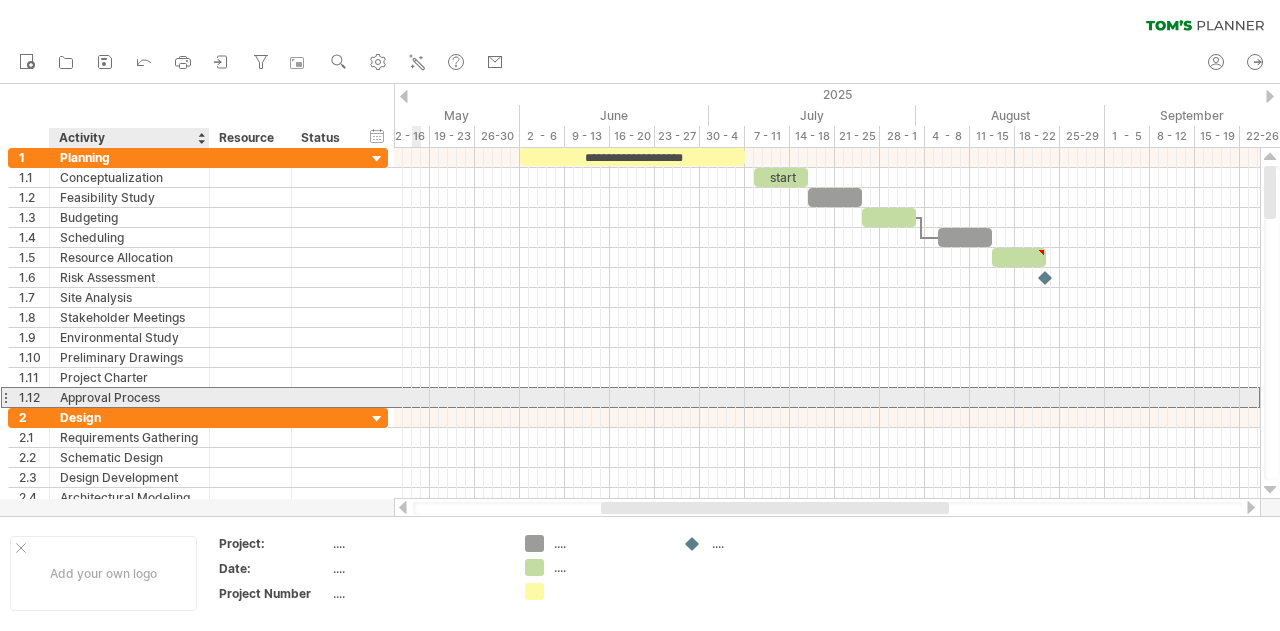 click on "Approval Process" at bounding box center (129, 397) 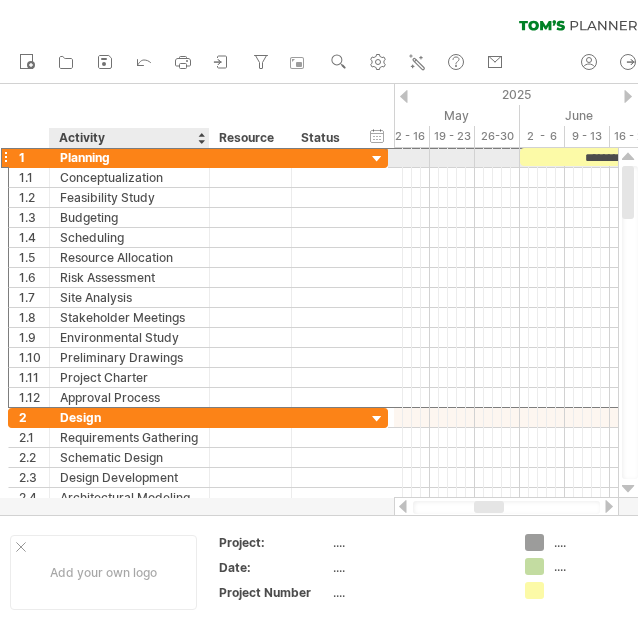 click on "Planning" at bounding box center (129, 157) 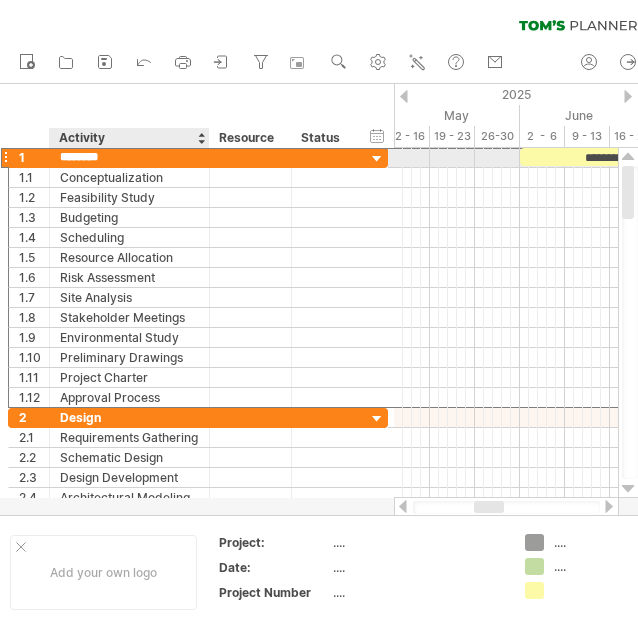 click on "********" at bounding box center [129, 157] 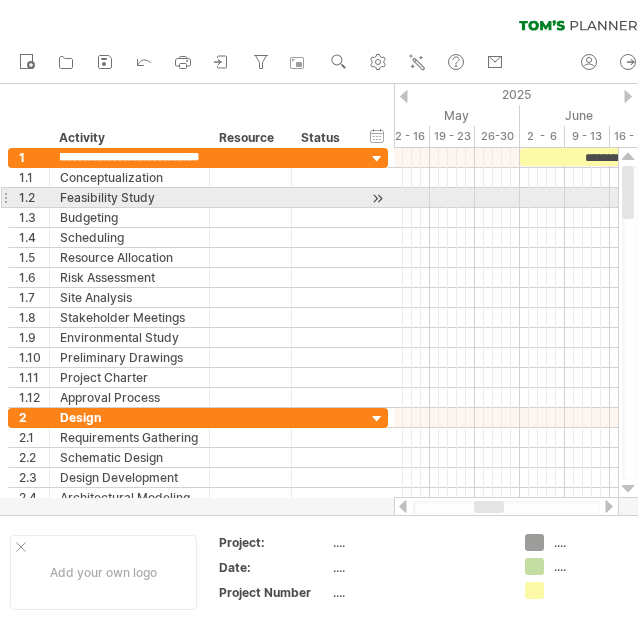 type on "**********" 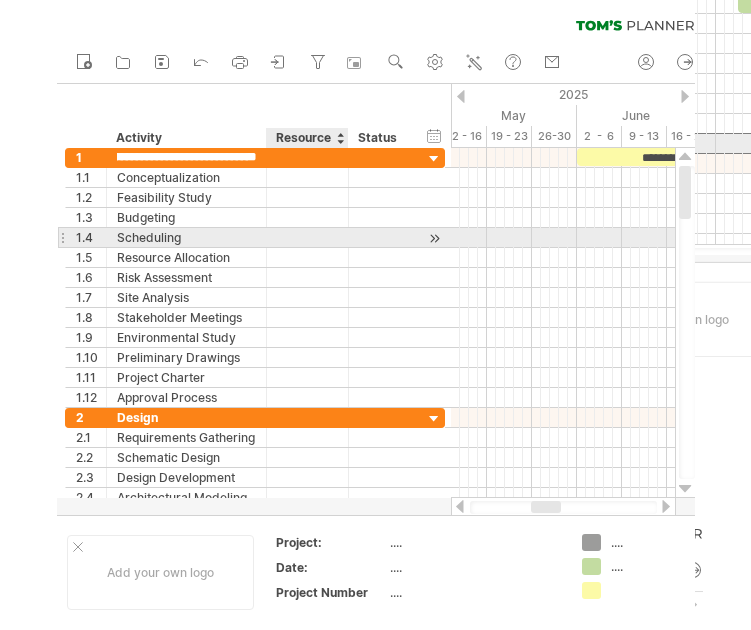 scroll, scrollTop: 0, scrollLeft: 0, axis: both 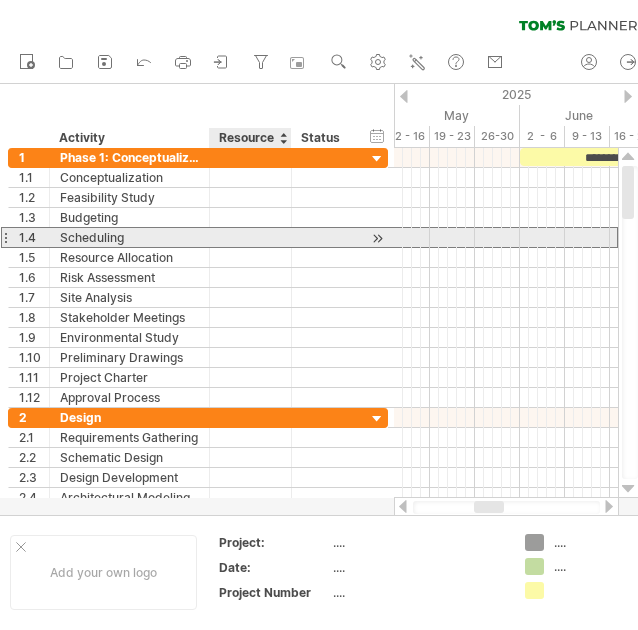 click at bounding box center [129, 237] 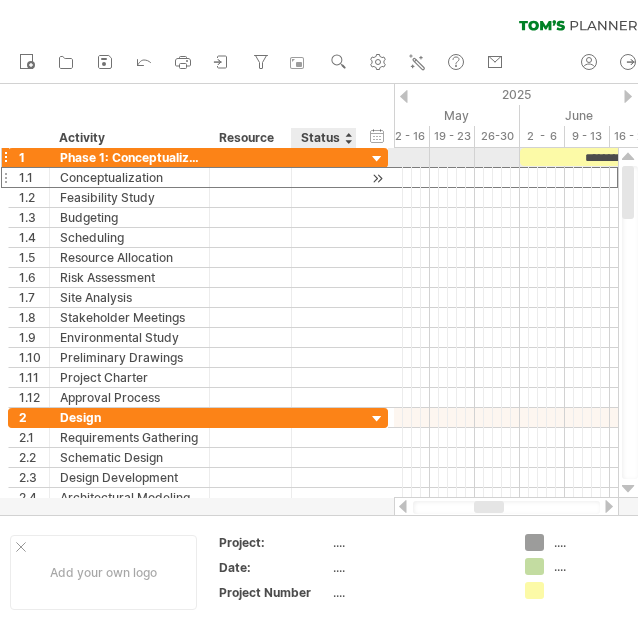 click at bounding box center [129, 177] 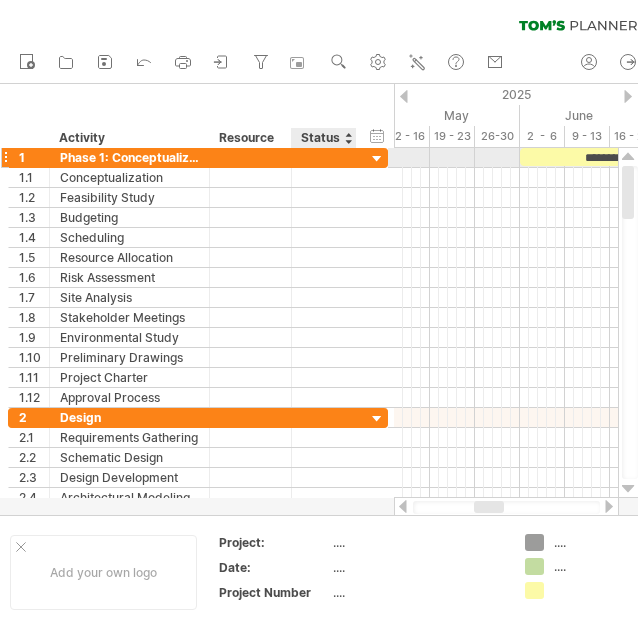 click at bounding box center (377, 159) 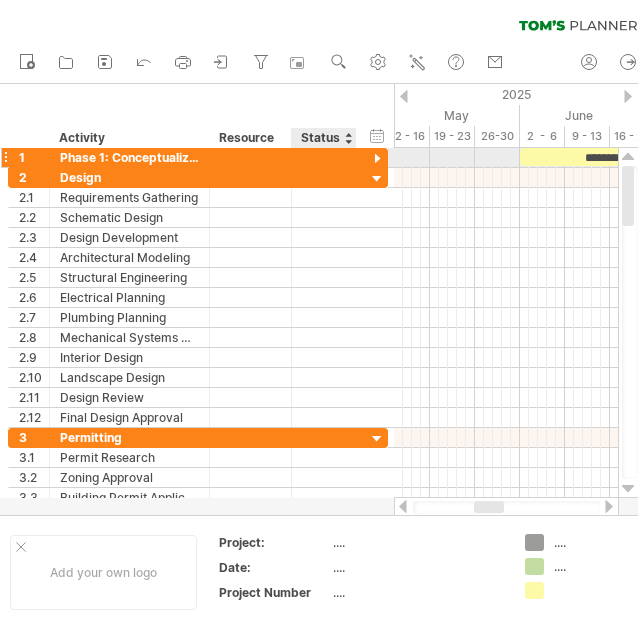 click at bounding box center [377, 159] 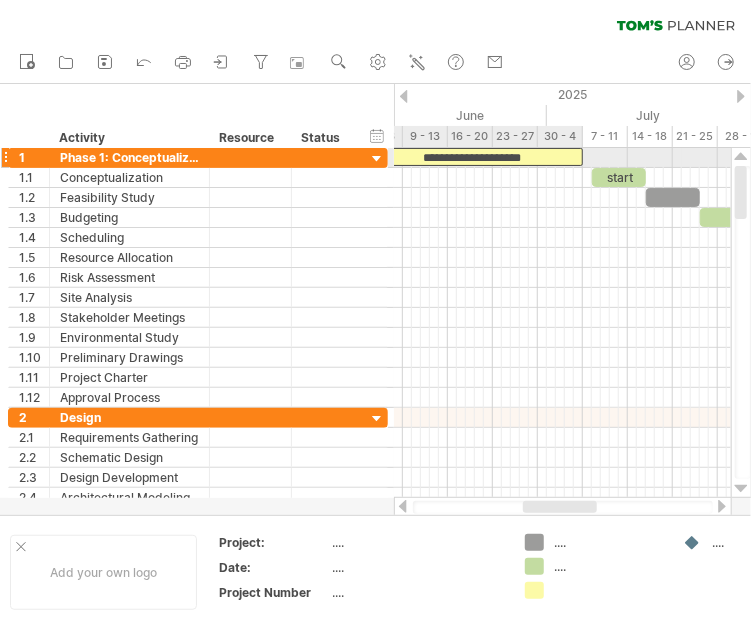 click on "**********" at bounding box center (470, 157) 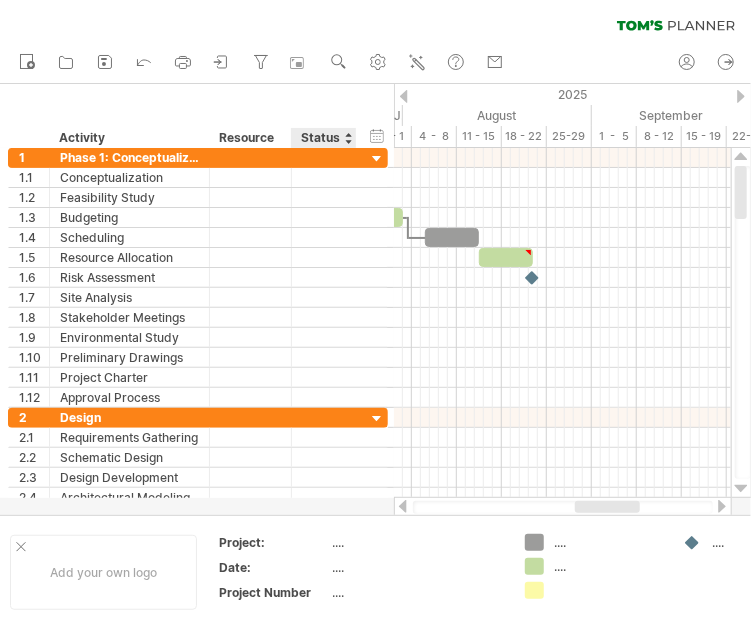 click on "Status" at bounding box center (323, 138) 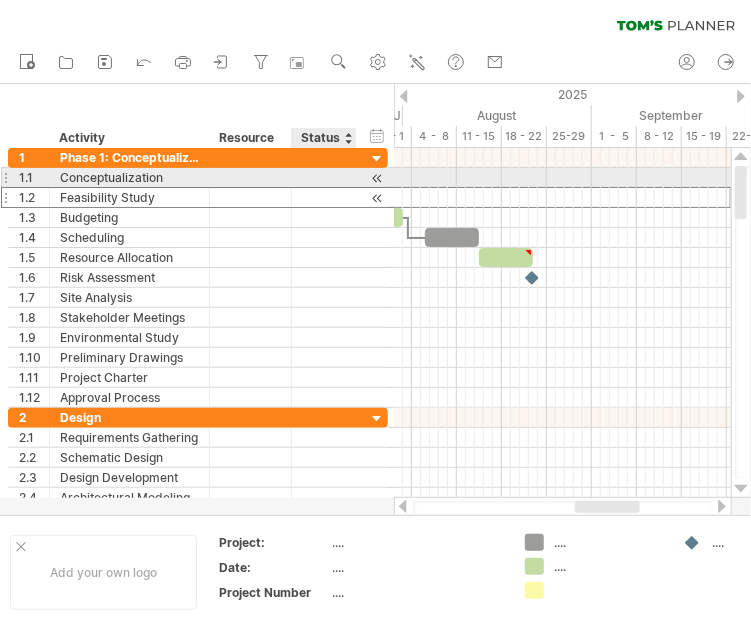 click at bounding box center [129, 197] 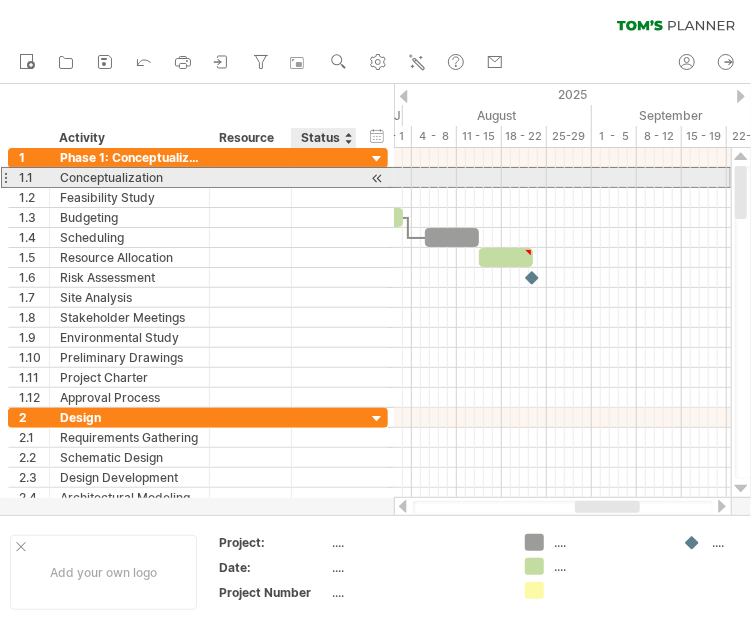 click at bounding box center (129, 177) 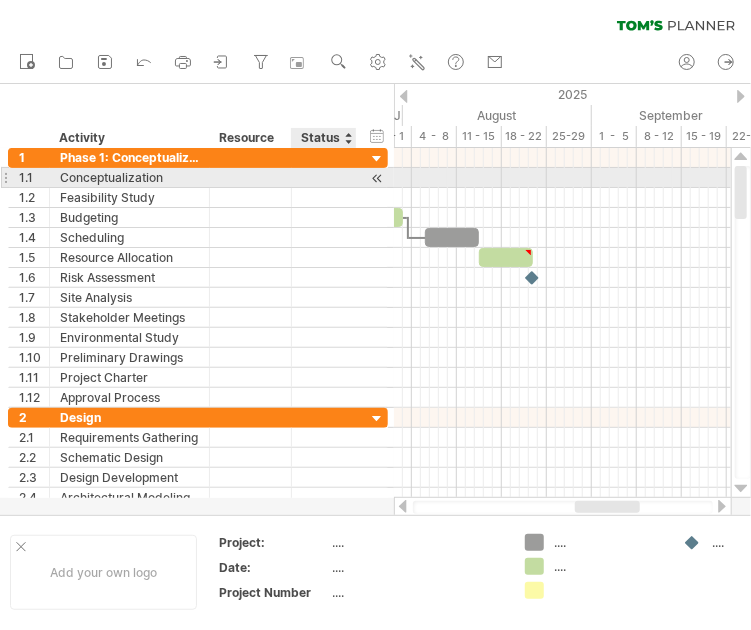 click at bounding box center (0, 0) 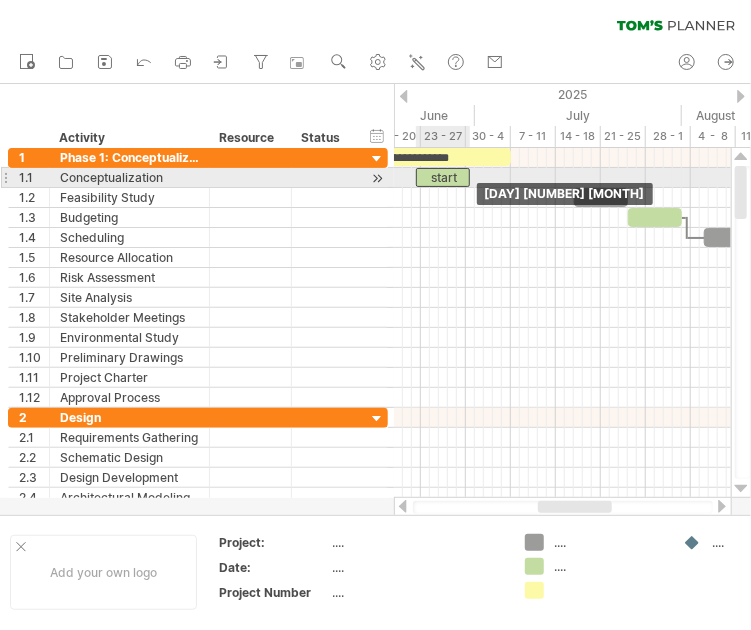 drag, startPoint x: 556, startPoint y: 175, endPoint x: 454, endPoint y: 180, distance: 102.122475 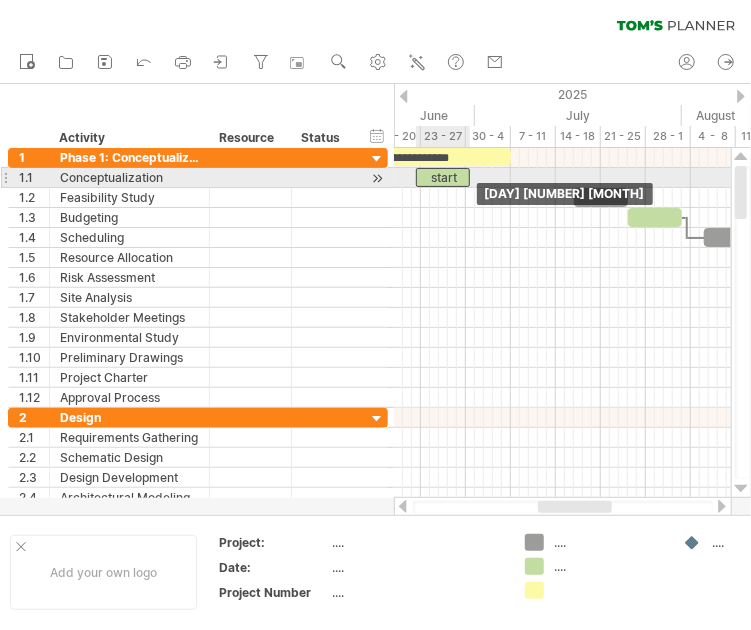 click on "start" at bounding box center [443, 177] 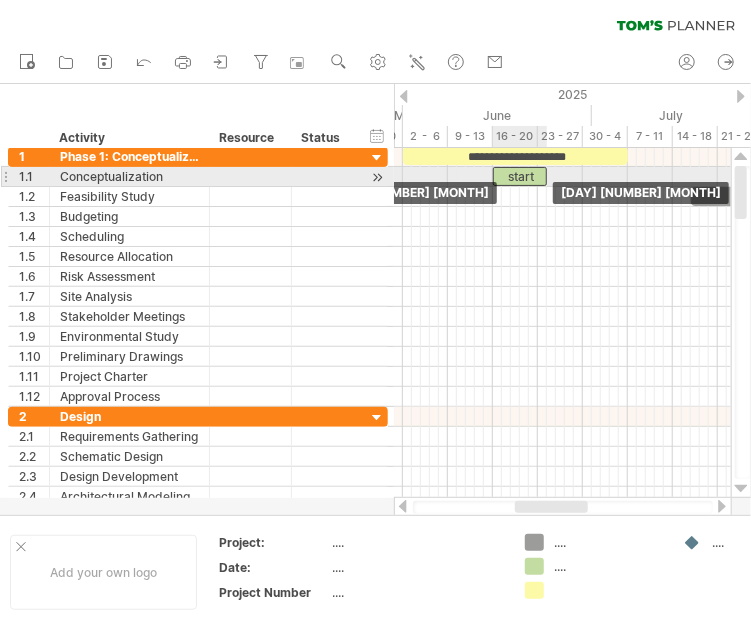 drag, startPoint x: 564, startPoint y: 176, endPoint x: 524, endPoint y: 169, distance: 40.60788 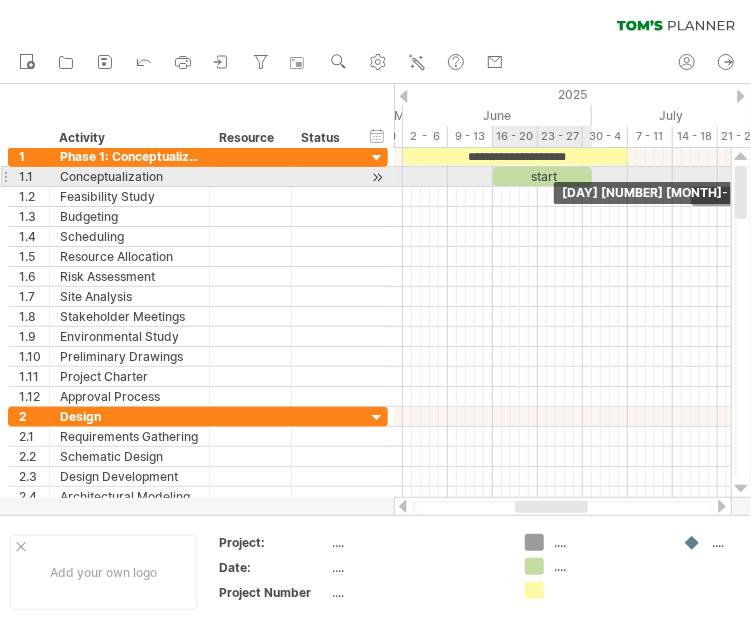 drag, startPoint x: 549, startPoint y: 177, endPoint x: 593, endPoint y: 180, distance: 44.102154 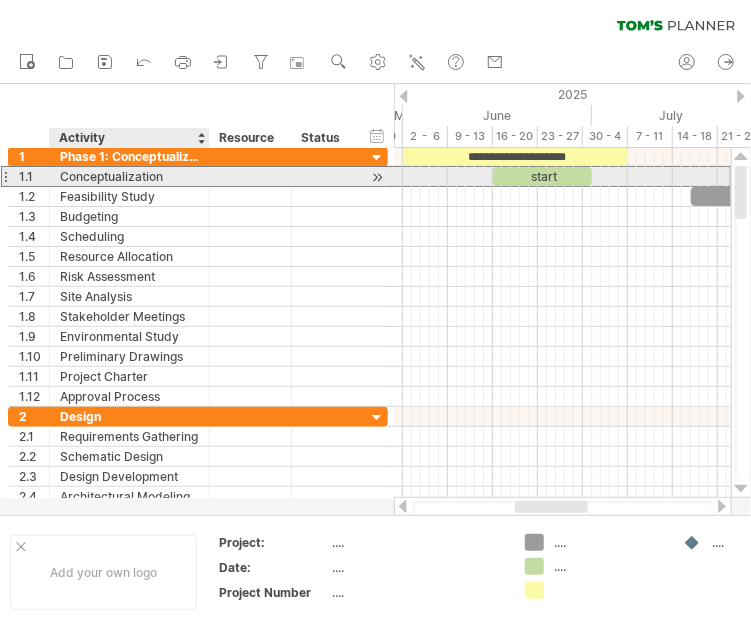 click on "Conceptualization" at bounding box center (129, 176) 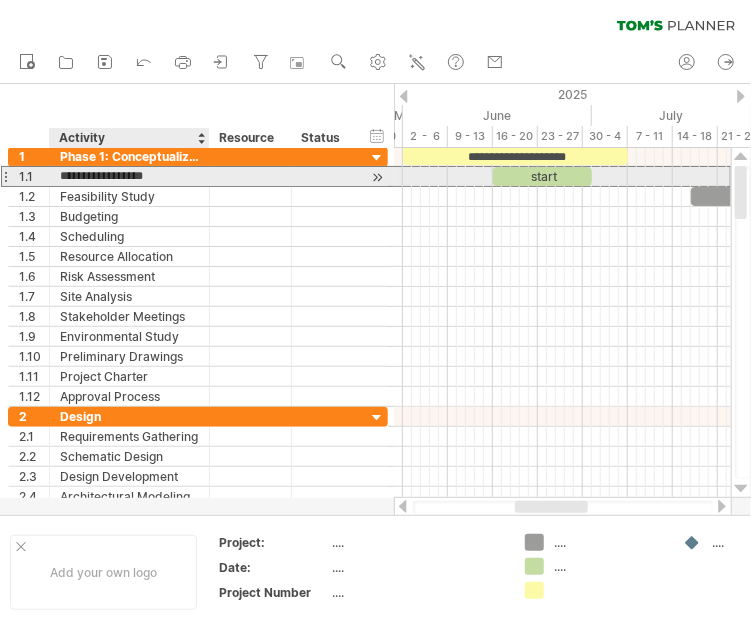 click on "**********" at bounding box center [129, 176] 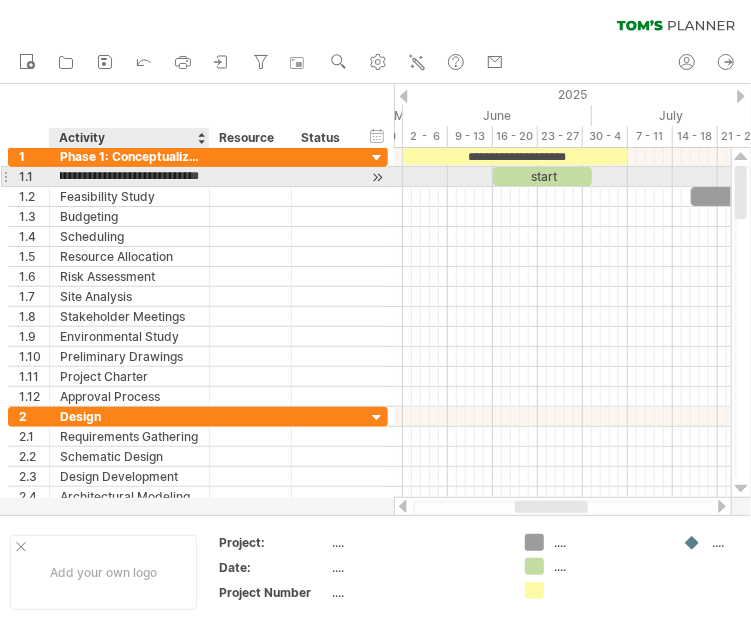 scroll, scrollTop: 0, scrollLeft: 28, axis: horizontal 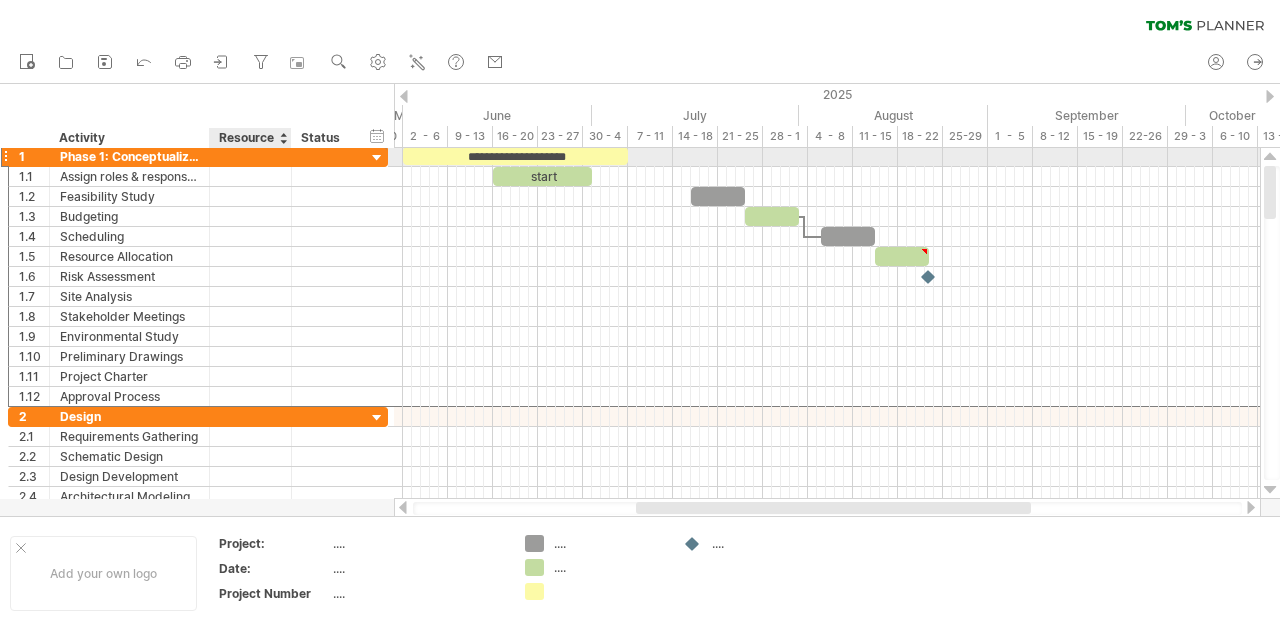 click at bounding box center [129, 156] 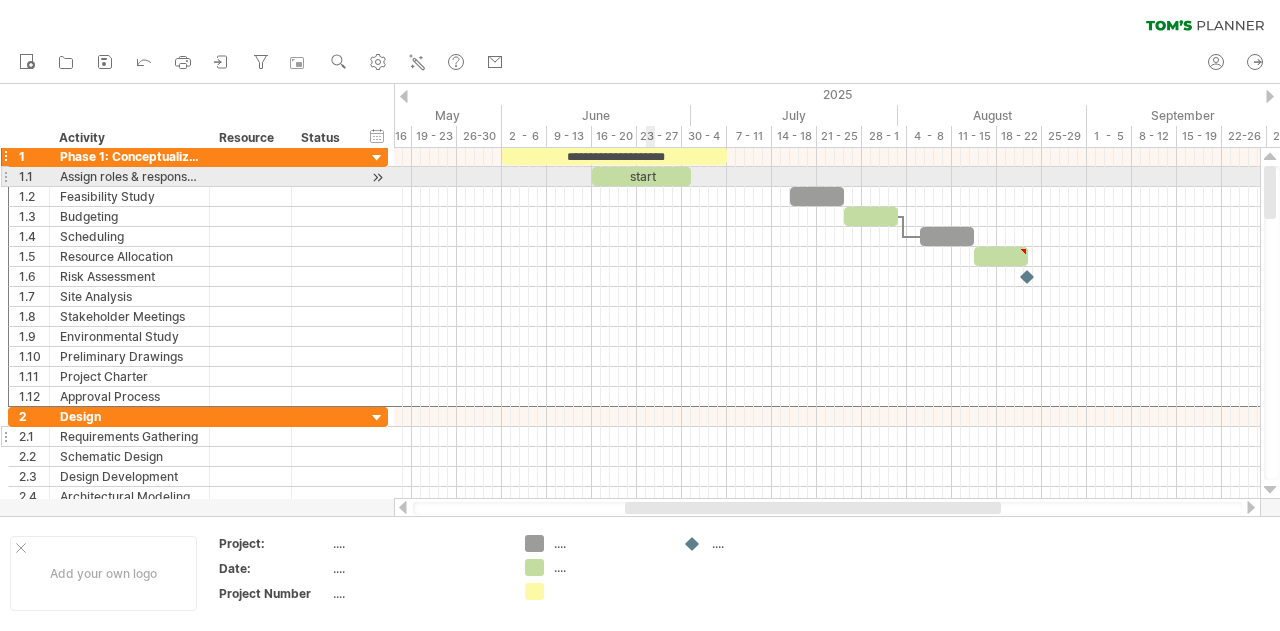click on "Requirements Gathering" at bounding box center (129, 436) 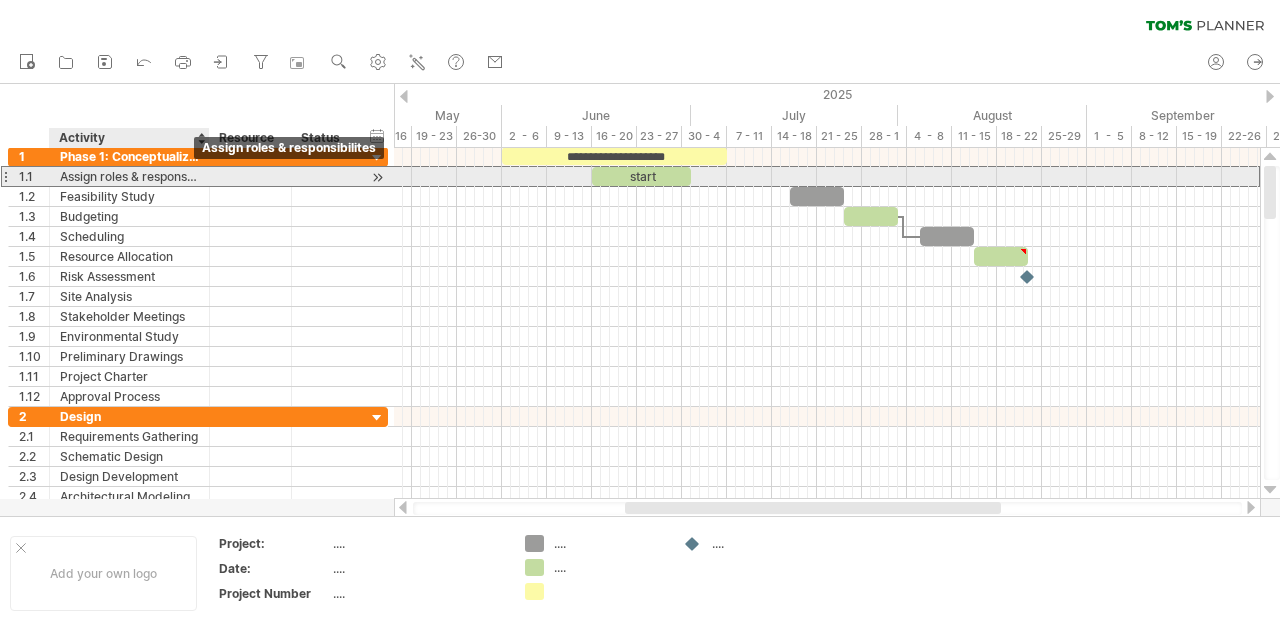 click on "Assign roles & responsibilites" at bounding box center (129, 176) 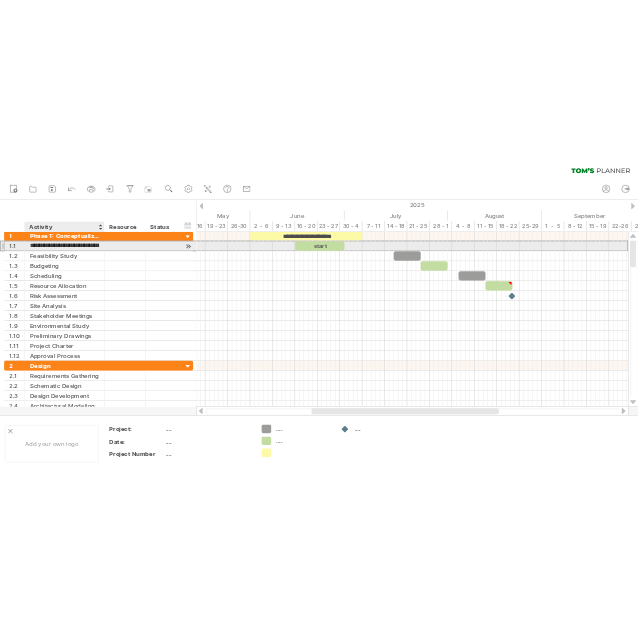 scroll, scrollTop: 0, scrollLeft: 0, axis: both 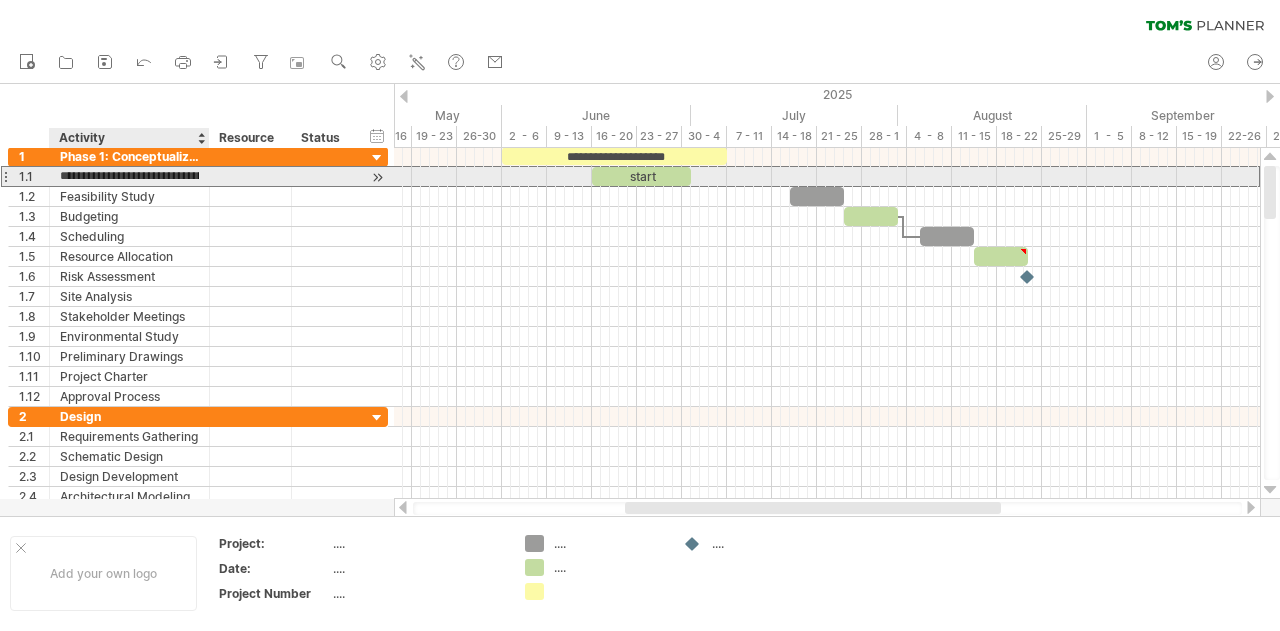 click on "**********" at bounding box center [129, 176] 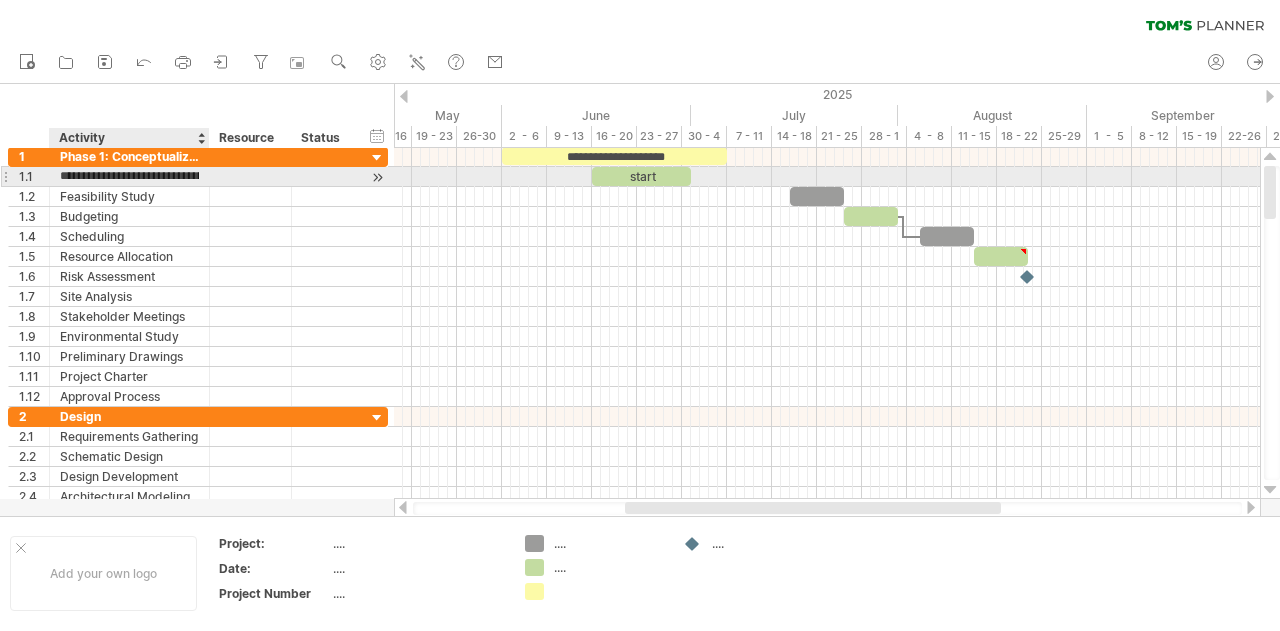 click on "**********" at bounding box center (129, 176) 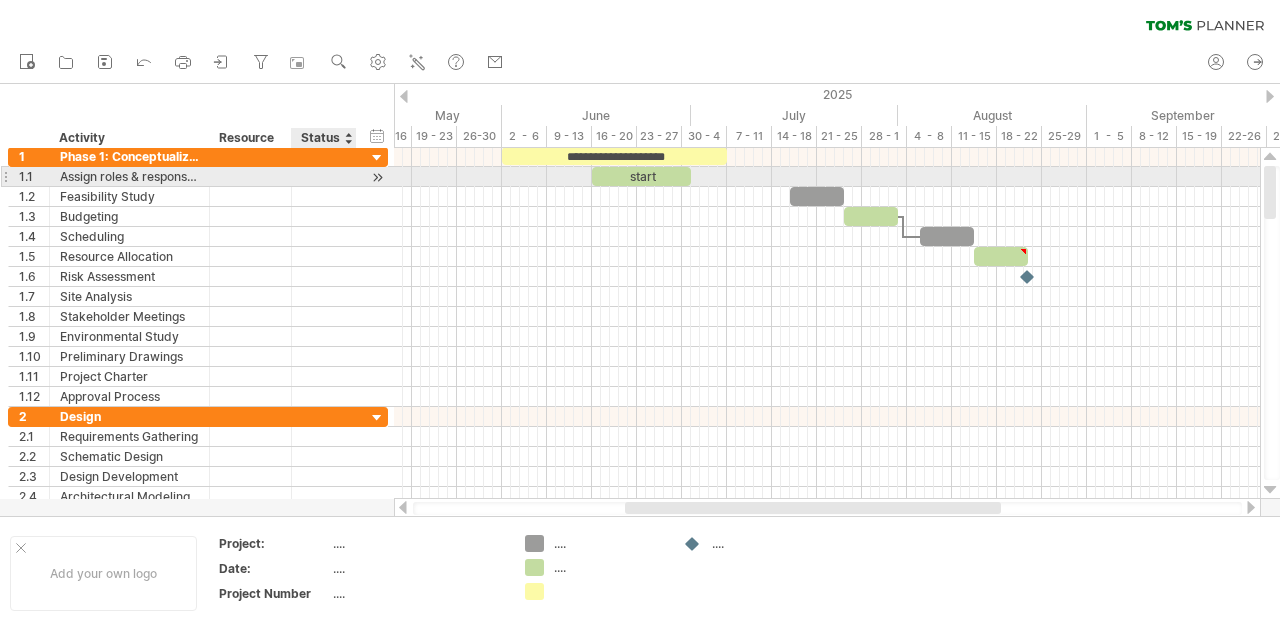 click at bounding box center [377, 177] 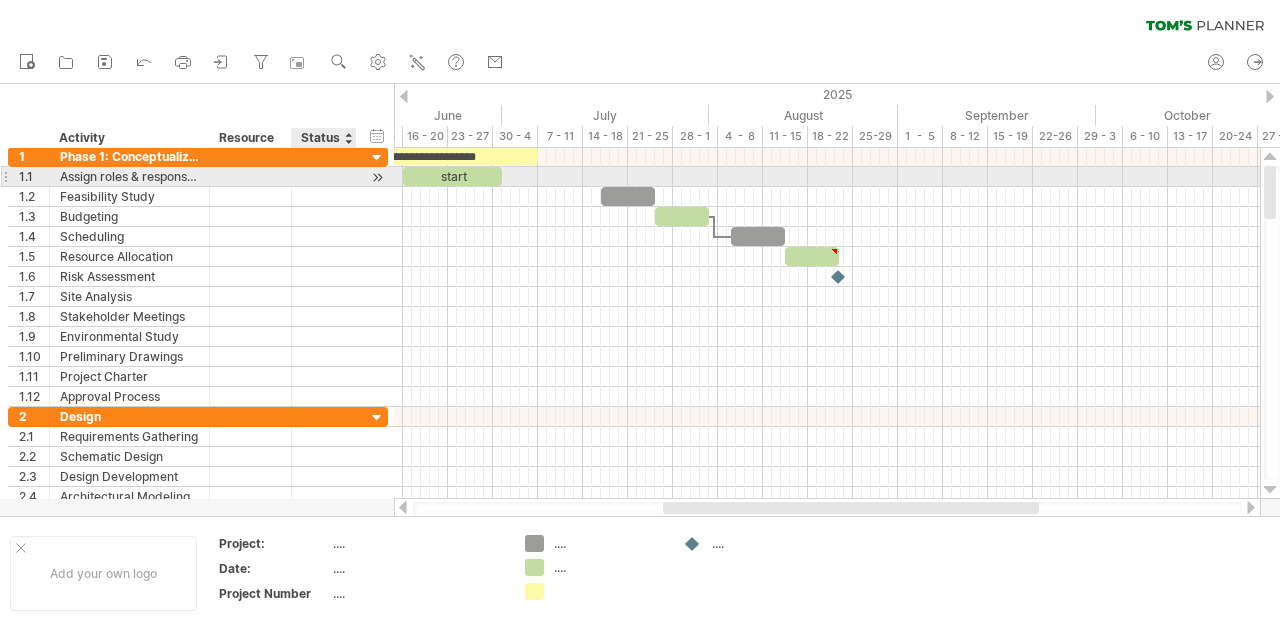 click at bounding box center (377, 177) 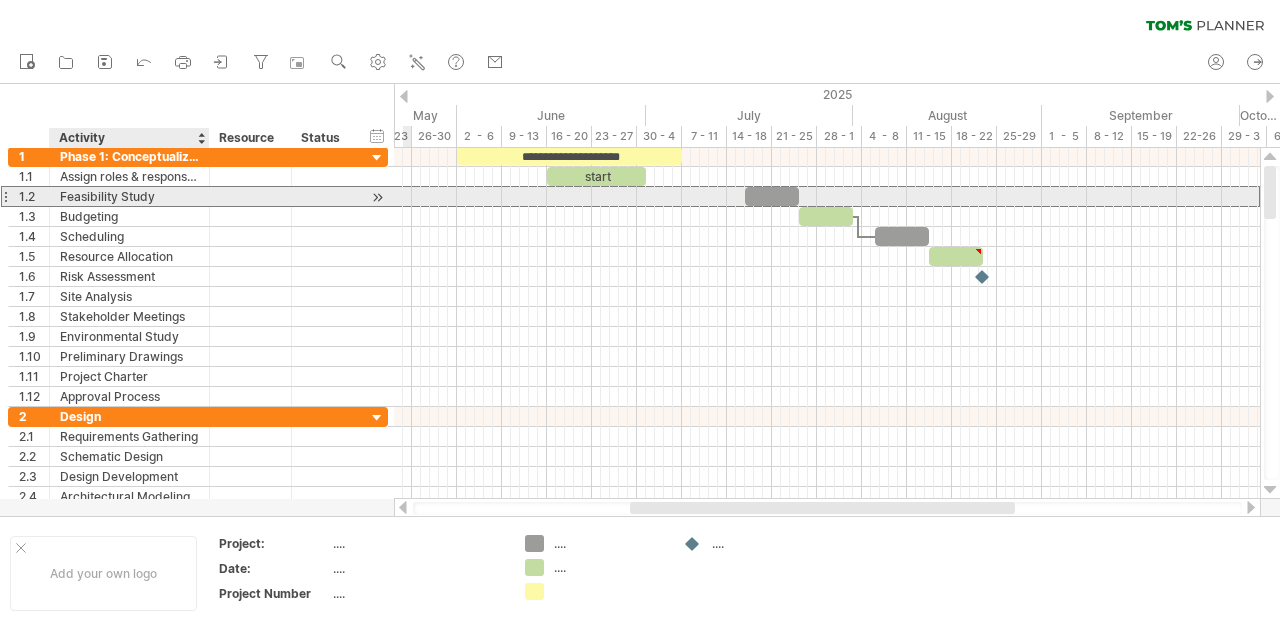 click on "**********" at bounding box center (198, 196) 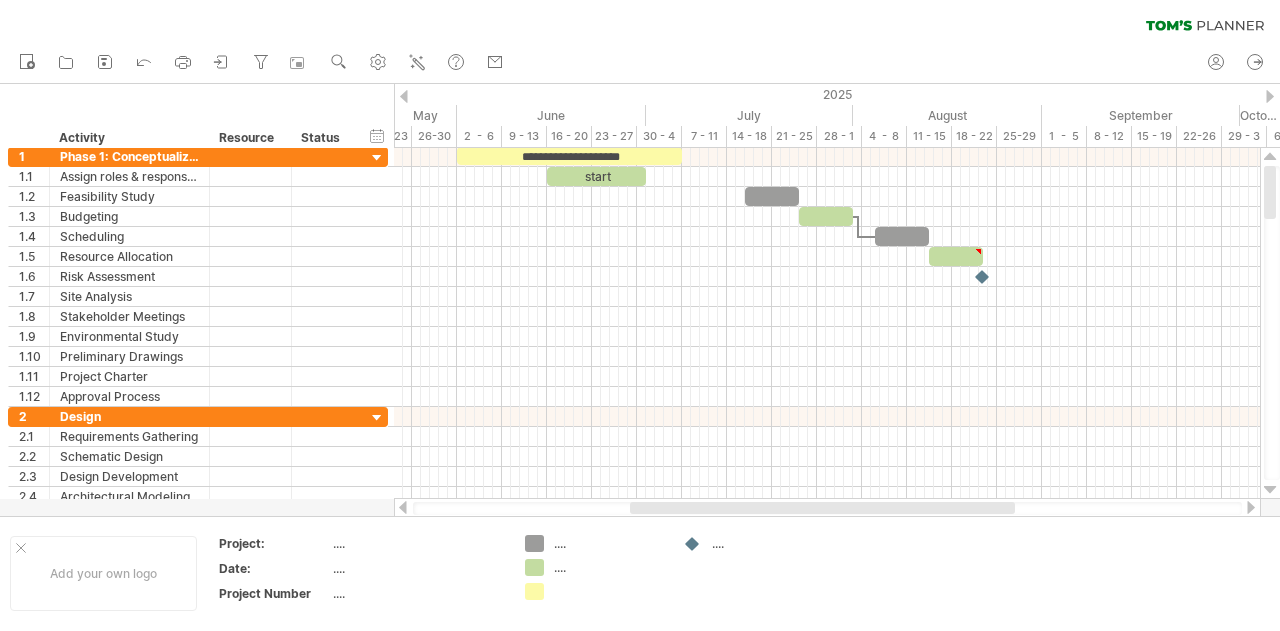 click on "new" at bounding box center [640, 63] 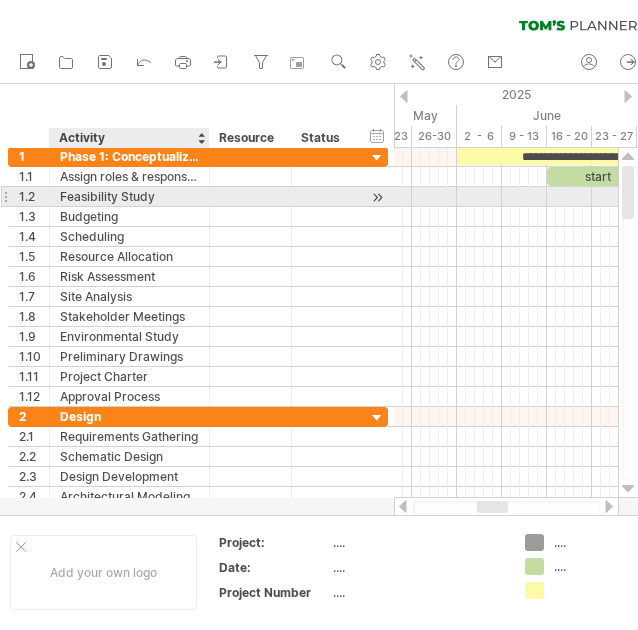 click on "Feasibility Study" at bounding box center (129, 196) 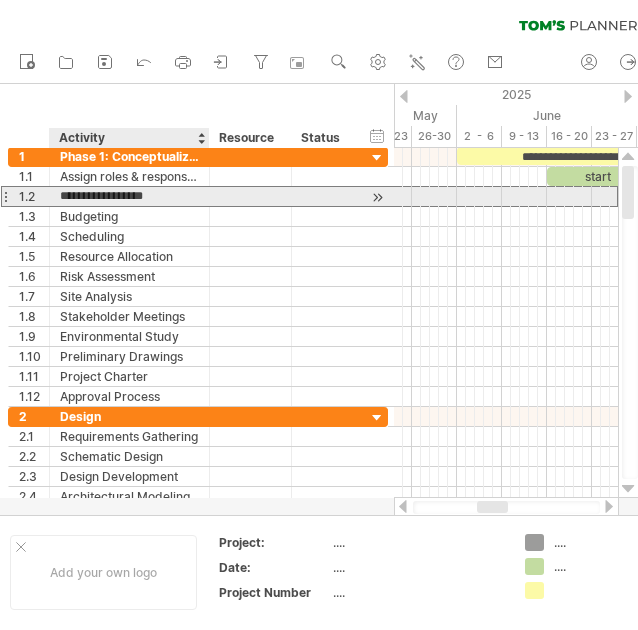 click on "**********" at bounding box center [129, 196] 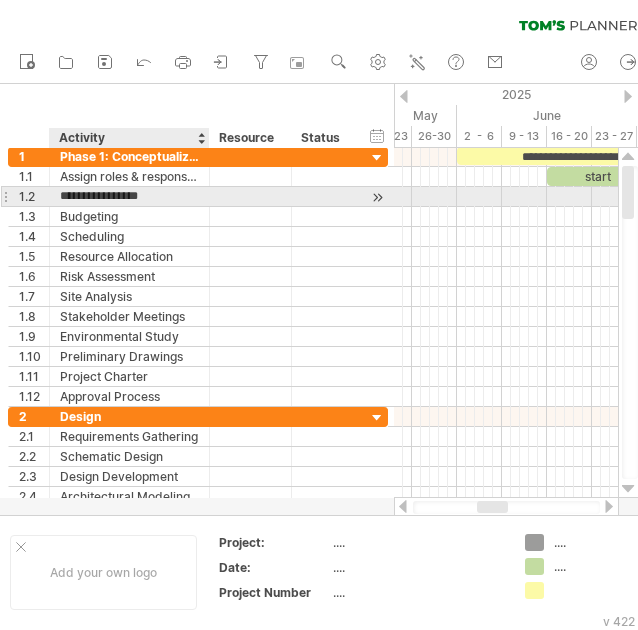 type on "**********" 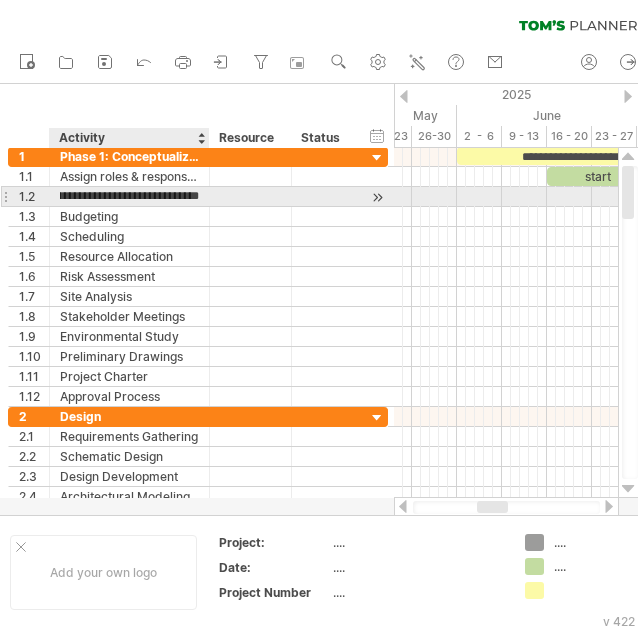 scroll, scrollTop: 0, scrollLeft: 42, axis: horizontal 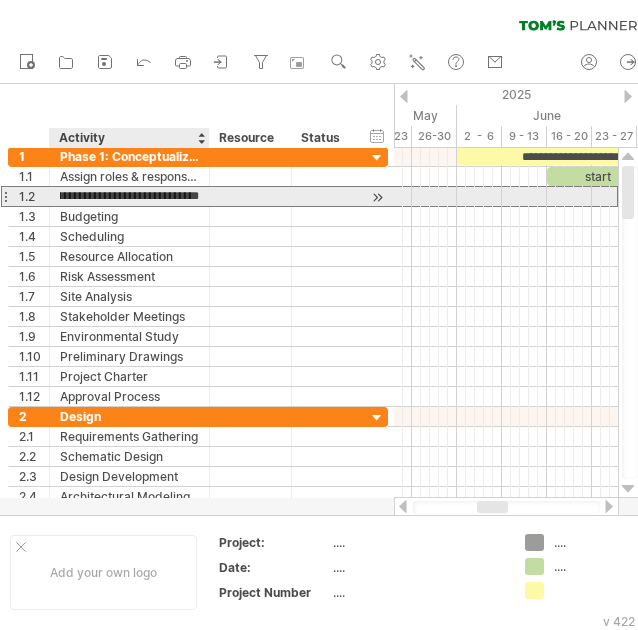 click on "**********" at bounding box center (129, 196) 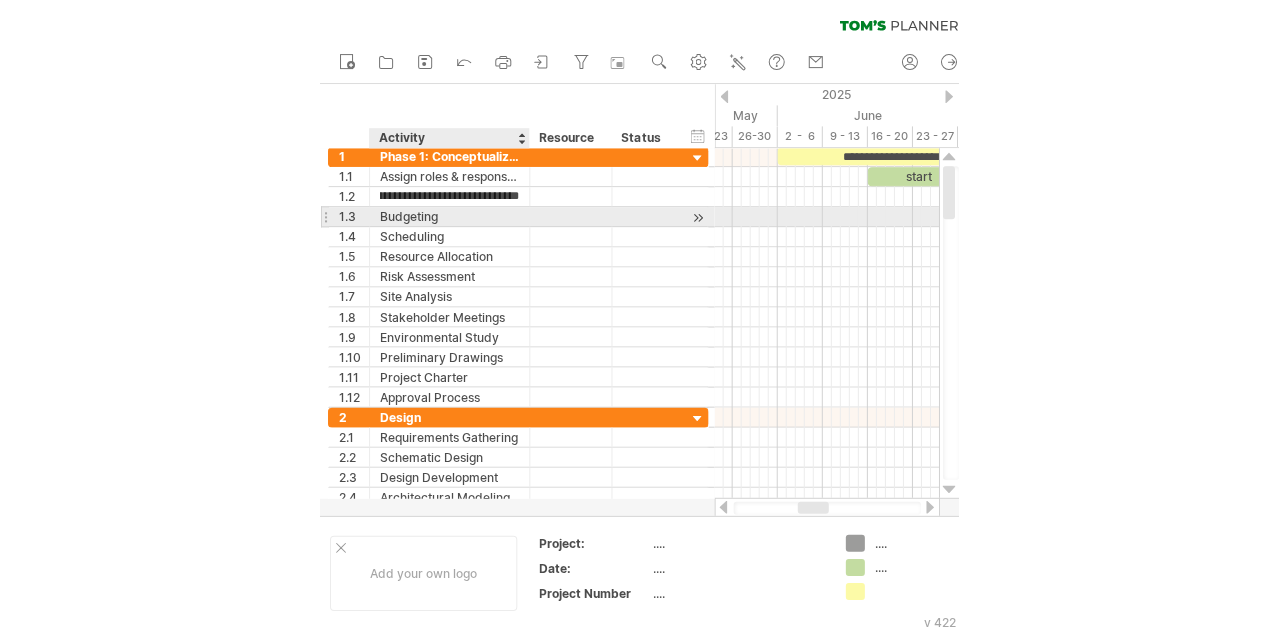 scroll, scrollTop: 0, scrollLeft: 39, axis: horizontal 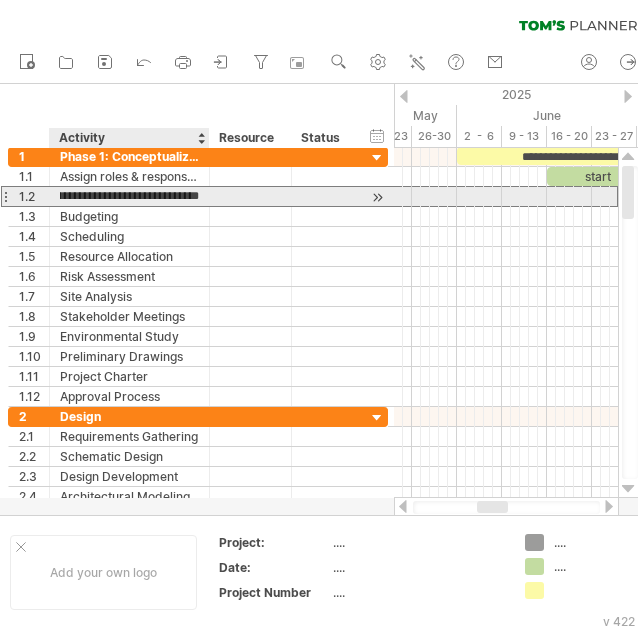 click on "**********" at bounding box center [129, 196] 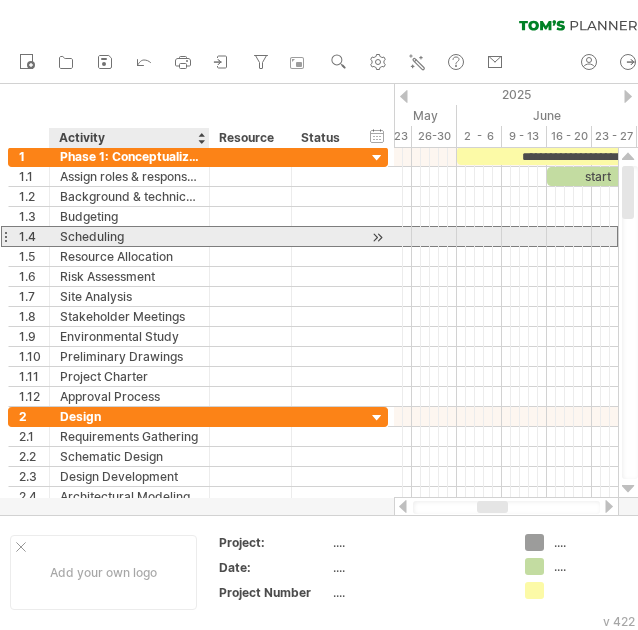 click on "Scheduling" at bounding box center [129, 236] 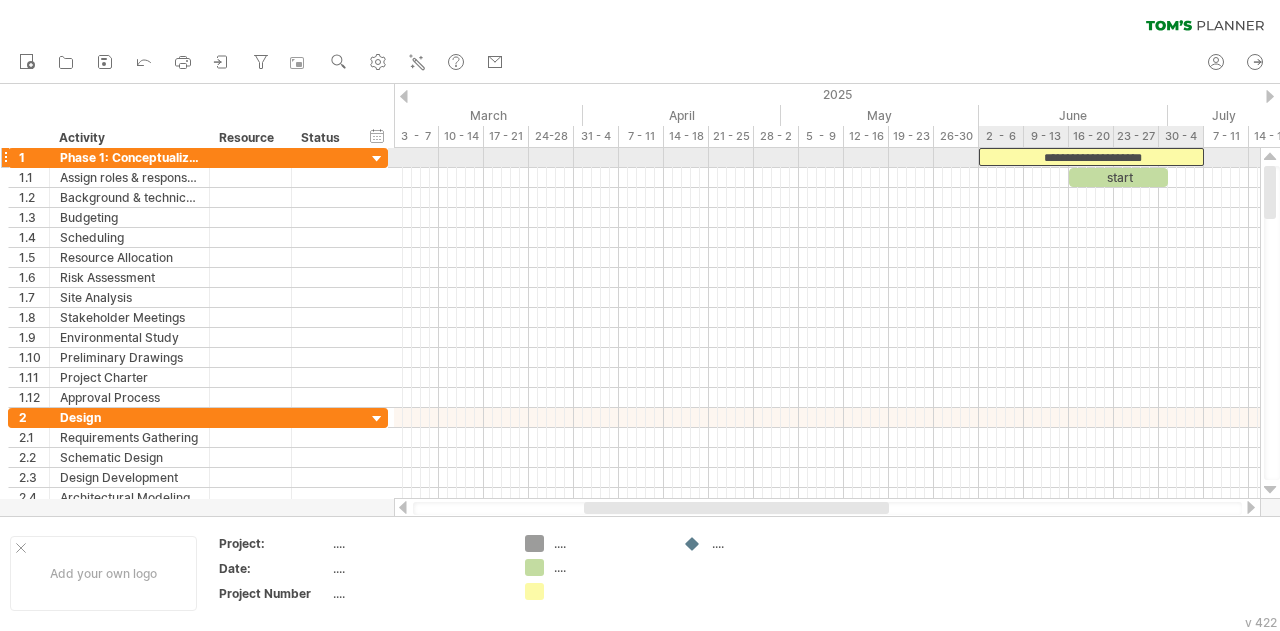 click on "**********" at bounding box center [1091, 157] 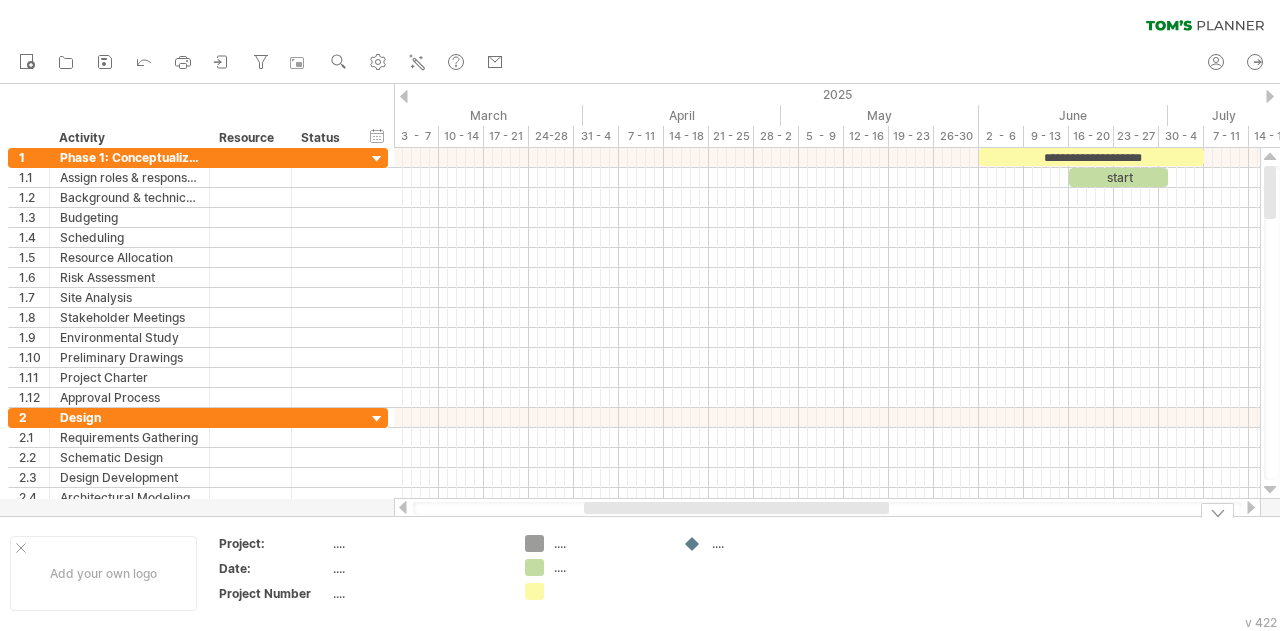 click on "...." at bounding box center [608, 543] 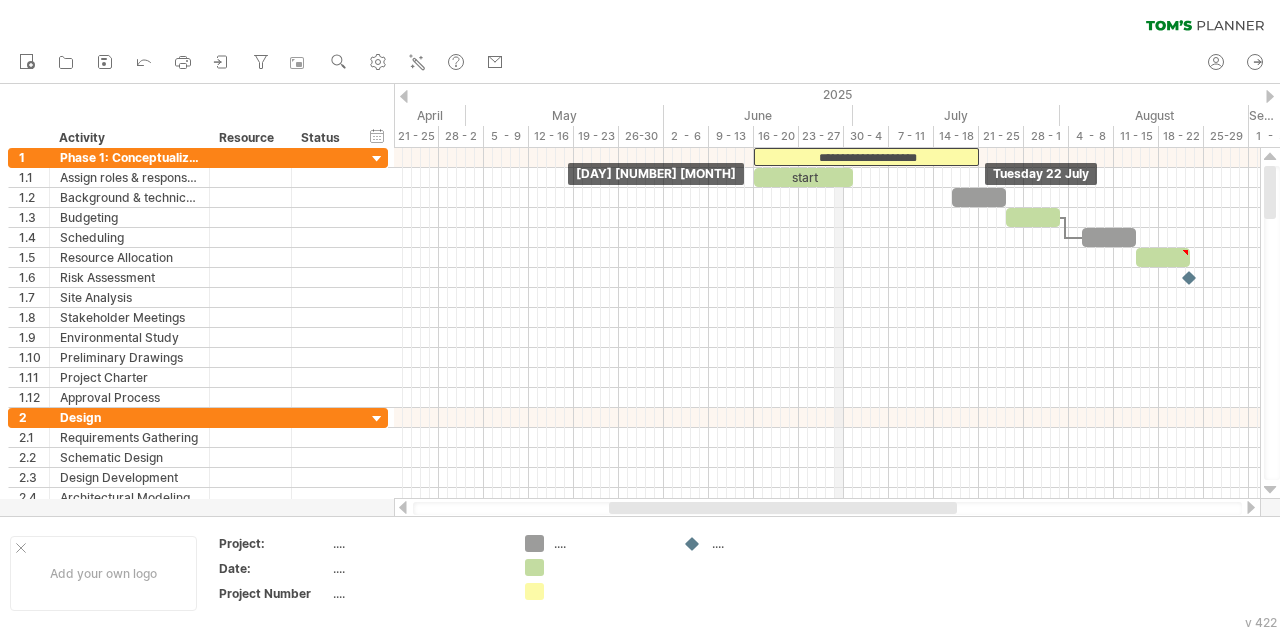drag, startPoint x: 752, startPoint y: 158, endPoint x: 840, endPoint y: 145, distance: 88.95505 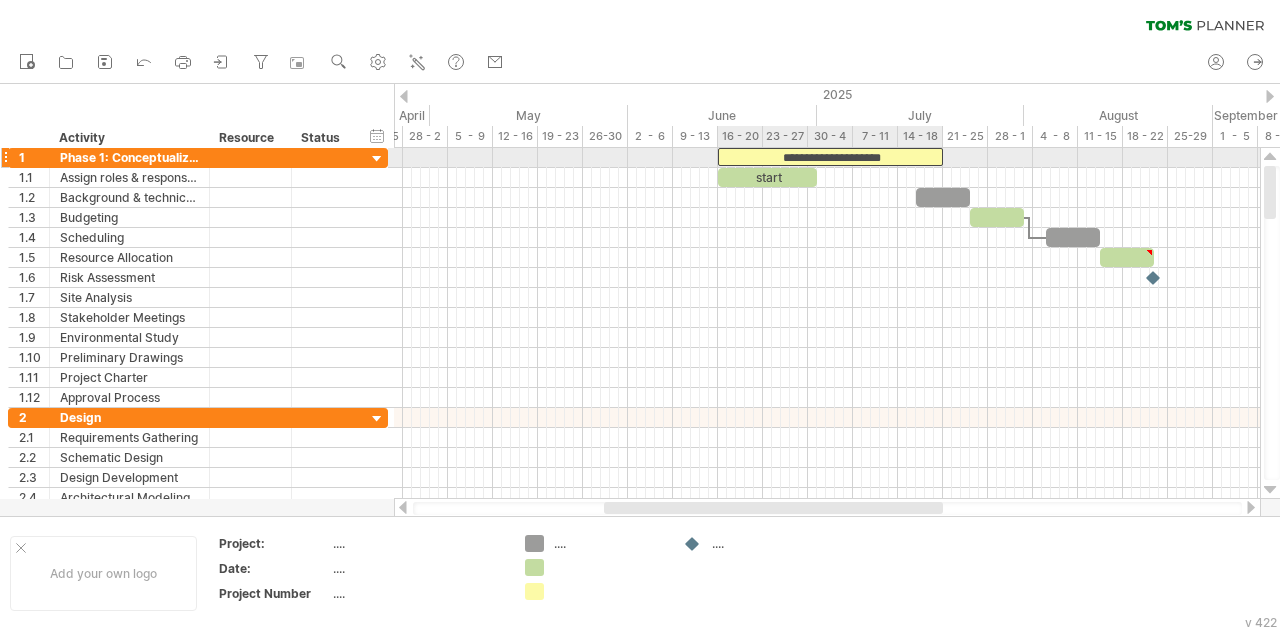 click on "**********" at bounding box center (830, 157) 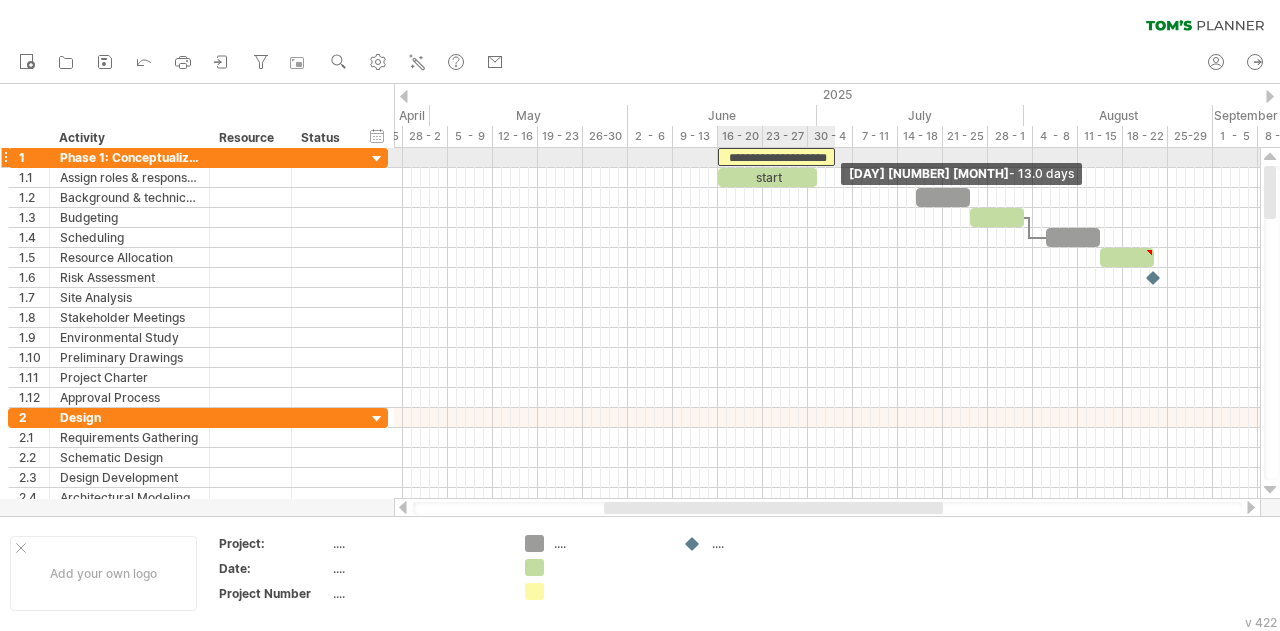 drag, startPoint x: 943, startPoint y: 163, endPoint x: 834, endPoint y: 159, distance: 109.07337 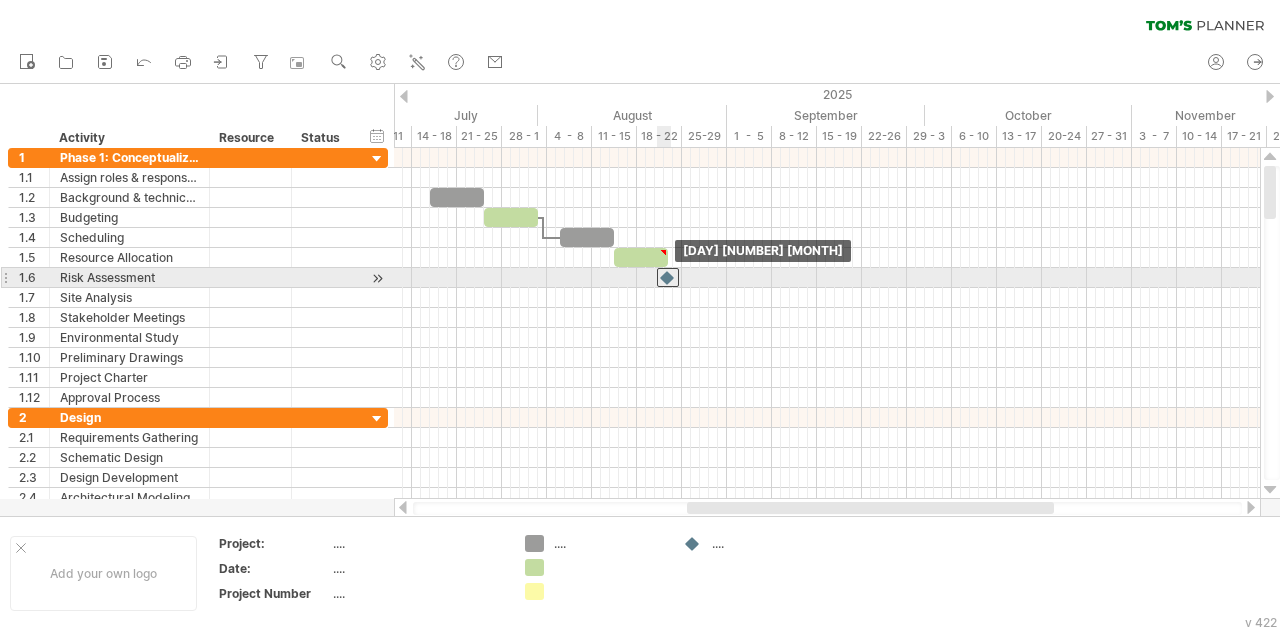 click at bounding box center (668, 277) 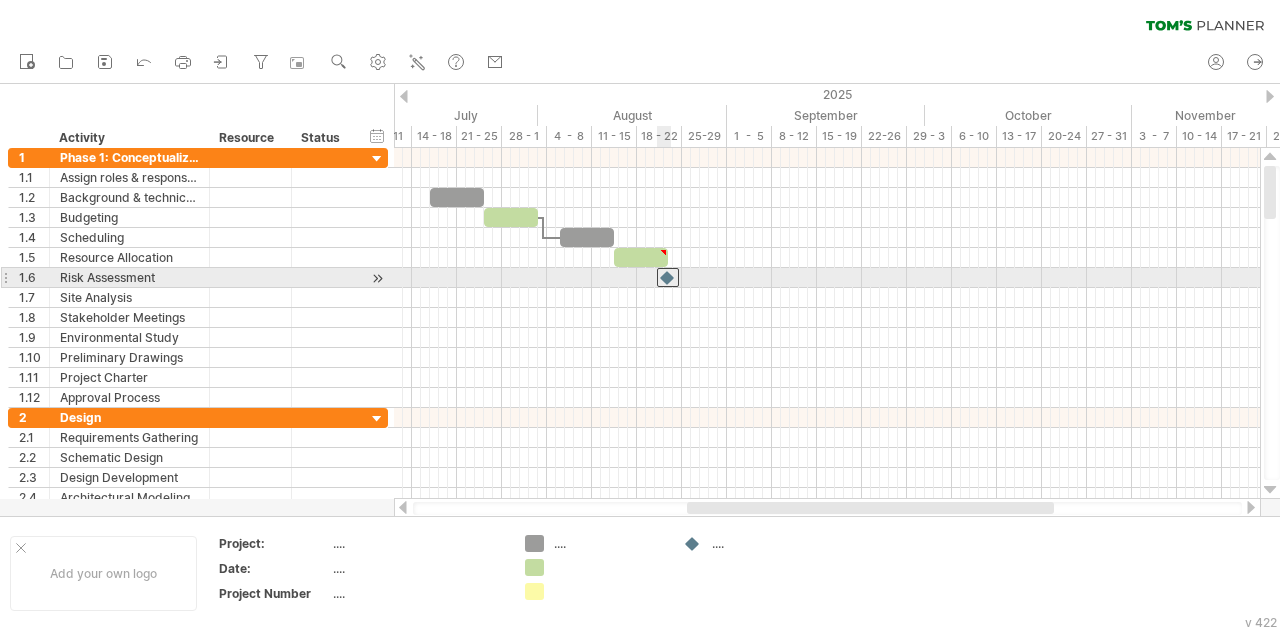 click at bounding box center [668, 277] 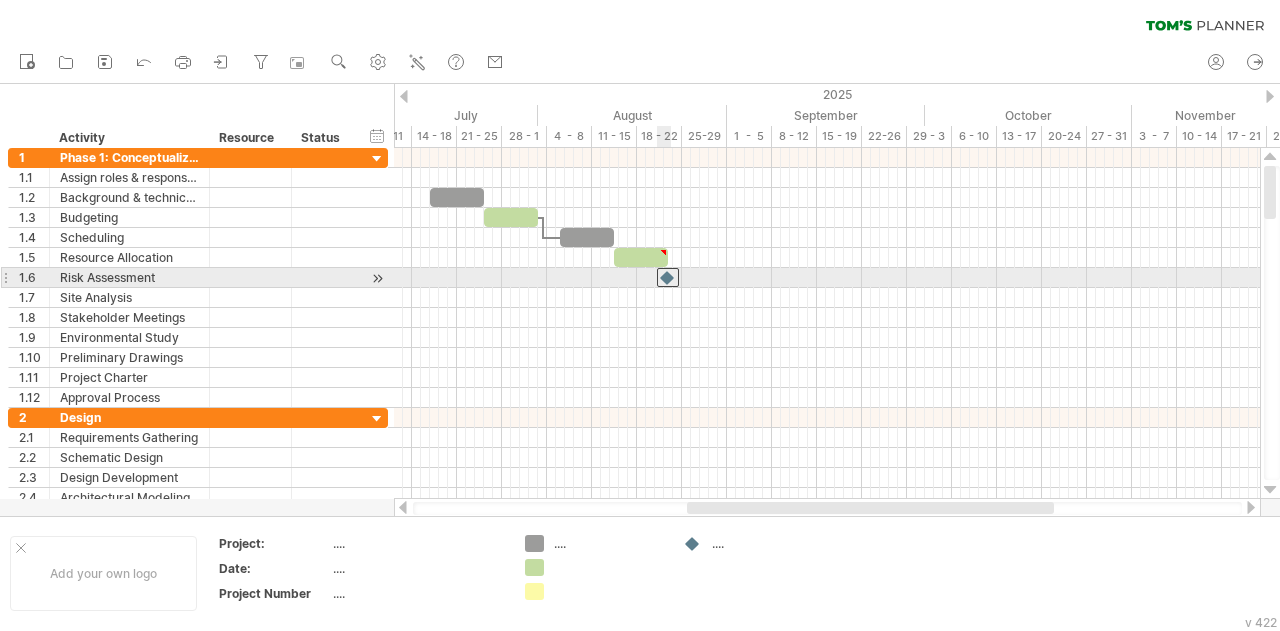 click at bounding box center (668, 277) 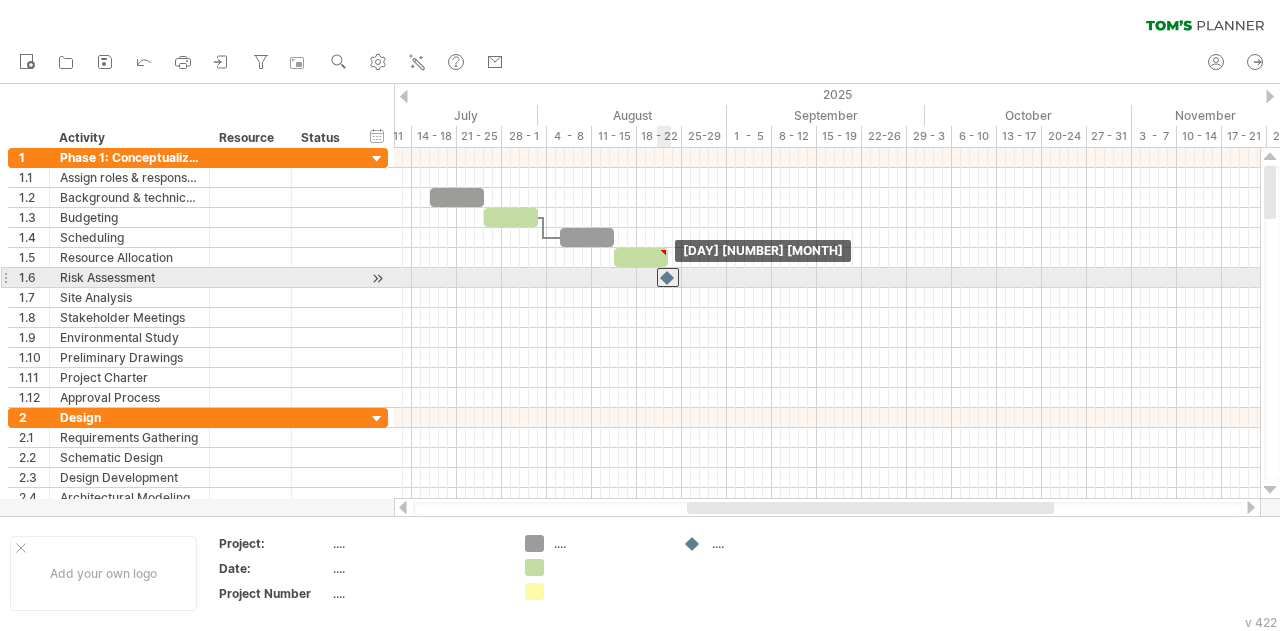 click at bounding box center (668, 277) 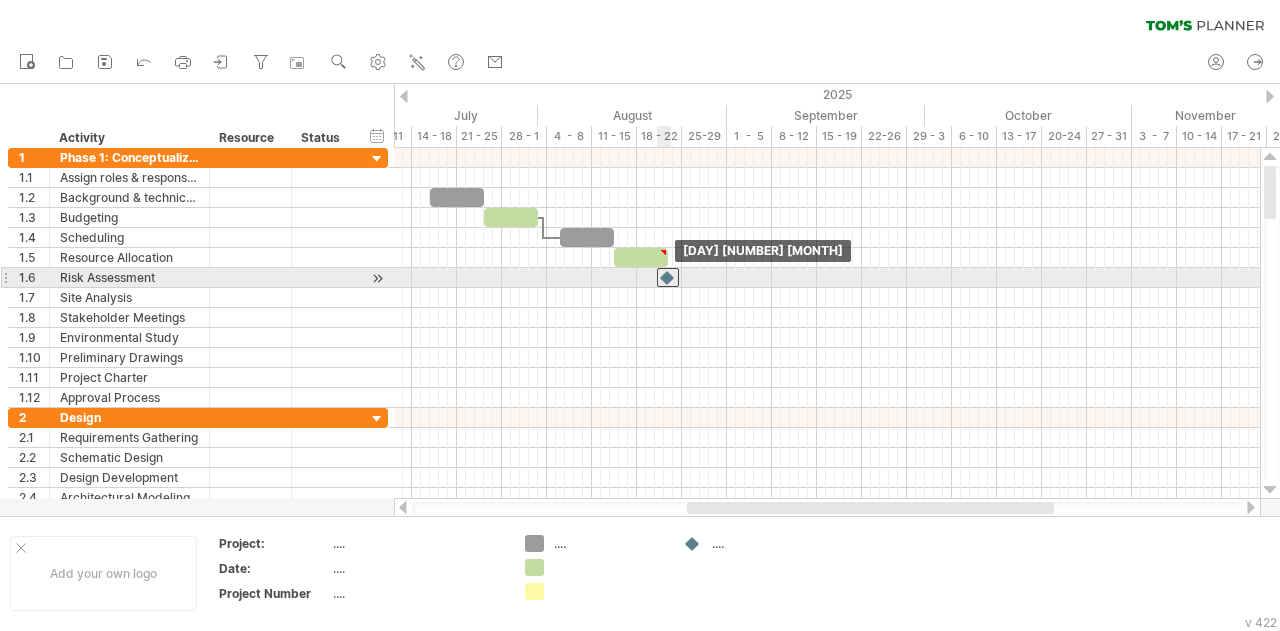 click at bounding box center (668, 277) 